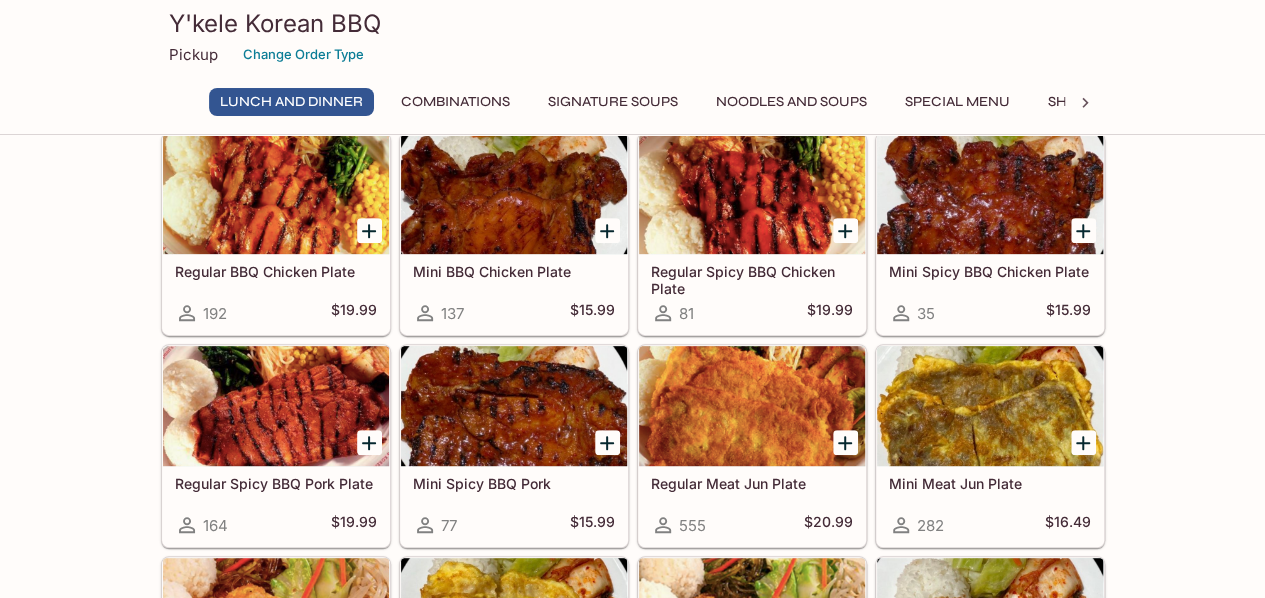 scroll, scrollTop: 292, scrollLeft: 0, axis: vertical 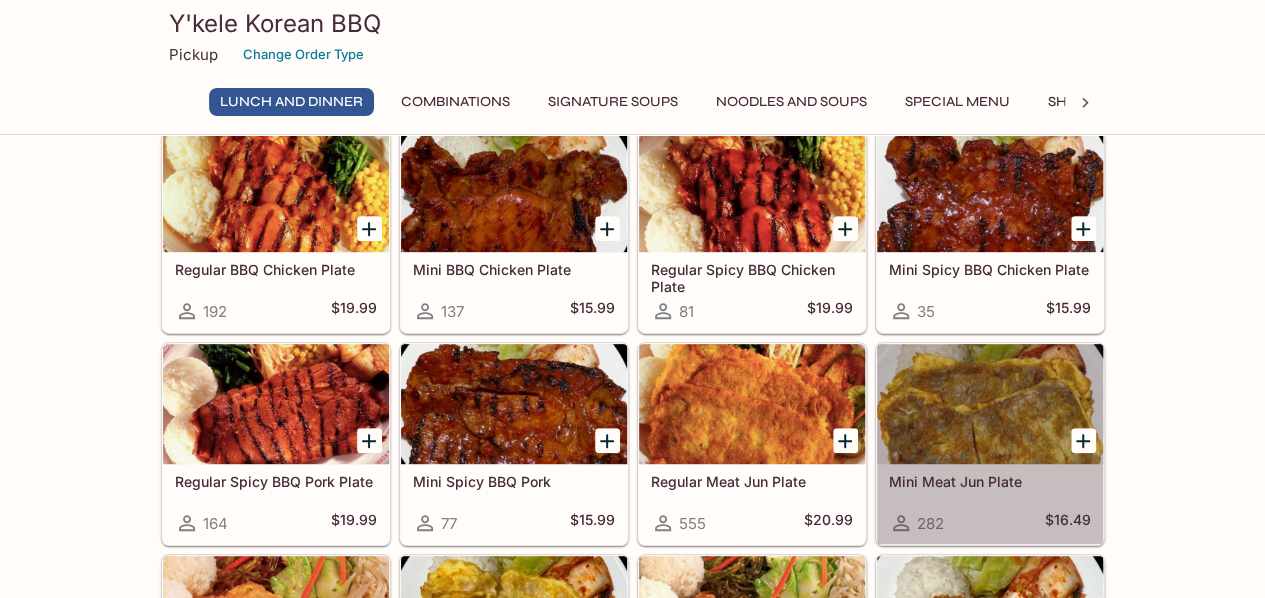 click on "Mini Meat Jun Plate" at bounding box center [990, 481] 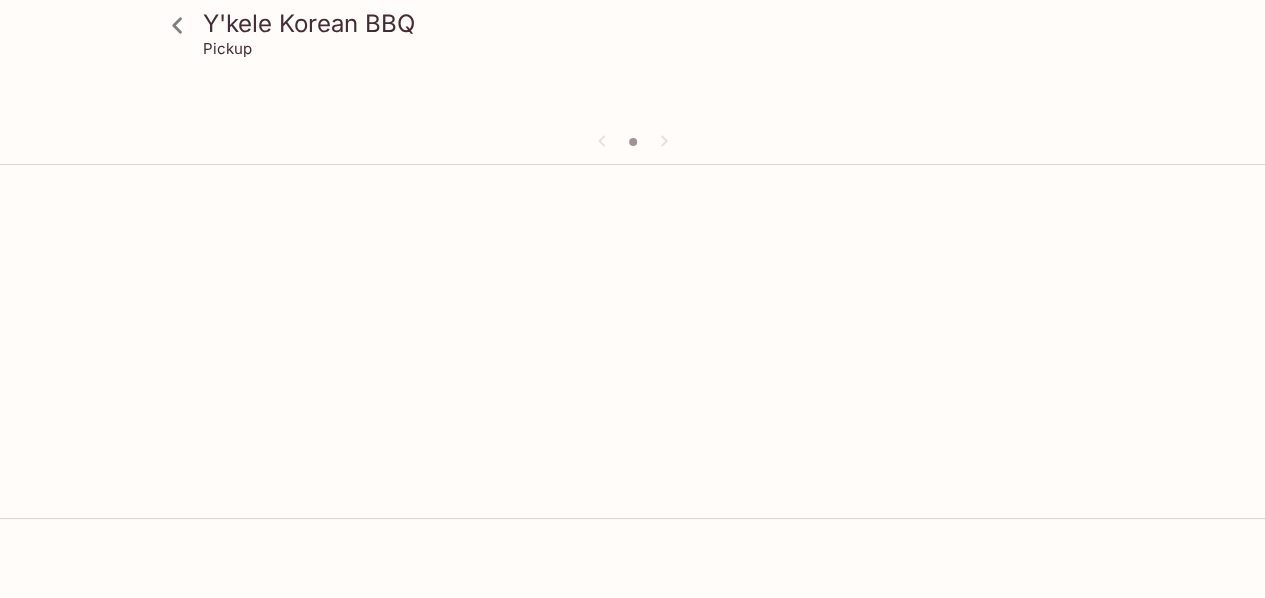 scroll, scrollTop: 0, scrollLeft: 0, axis: both 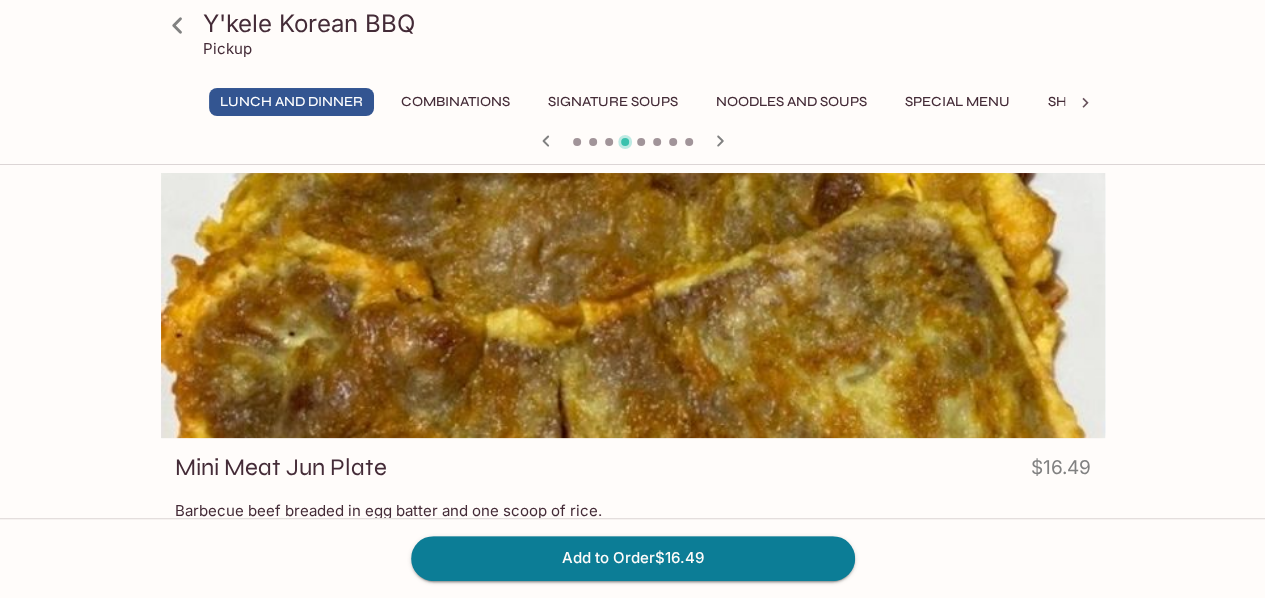 click on "Mini Meat Jun Plate  $16.49" at bounding box center (633, 471) 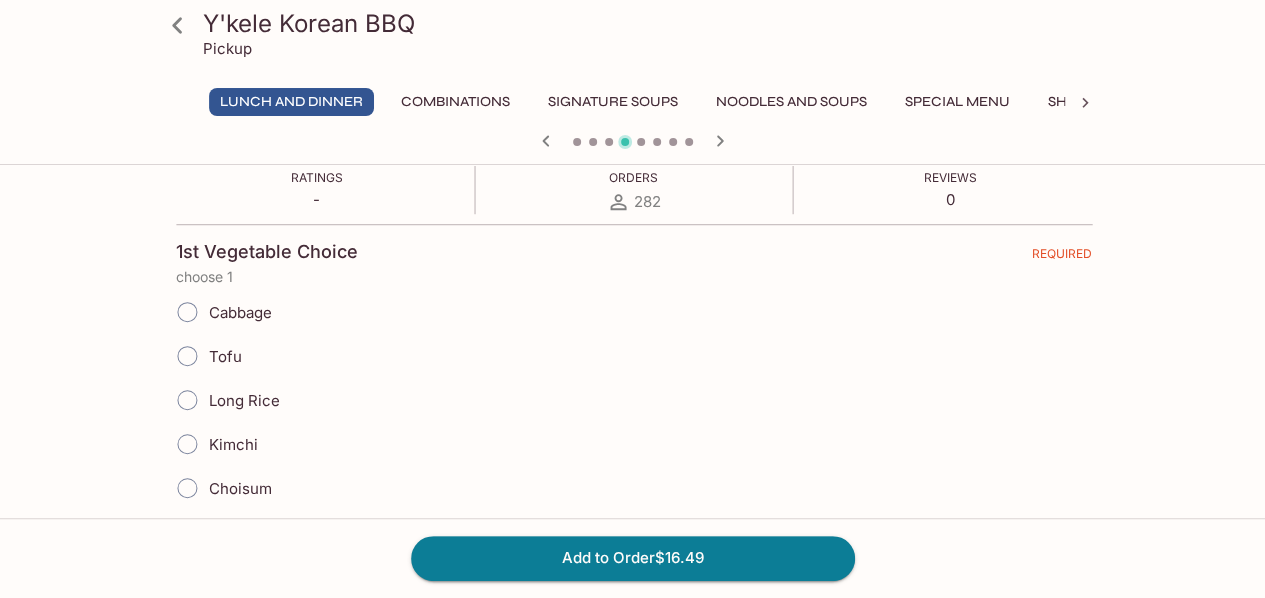 scroll, scrollTop: 383, scrollLeft: 0, axis: vertical 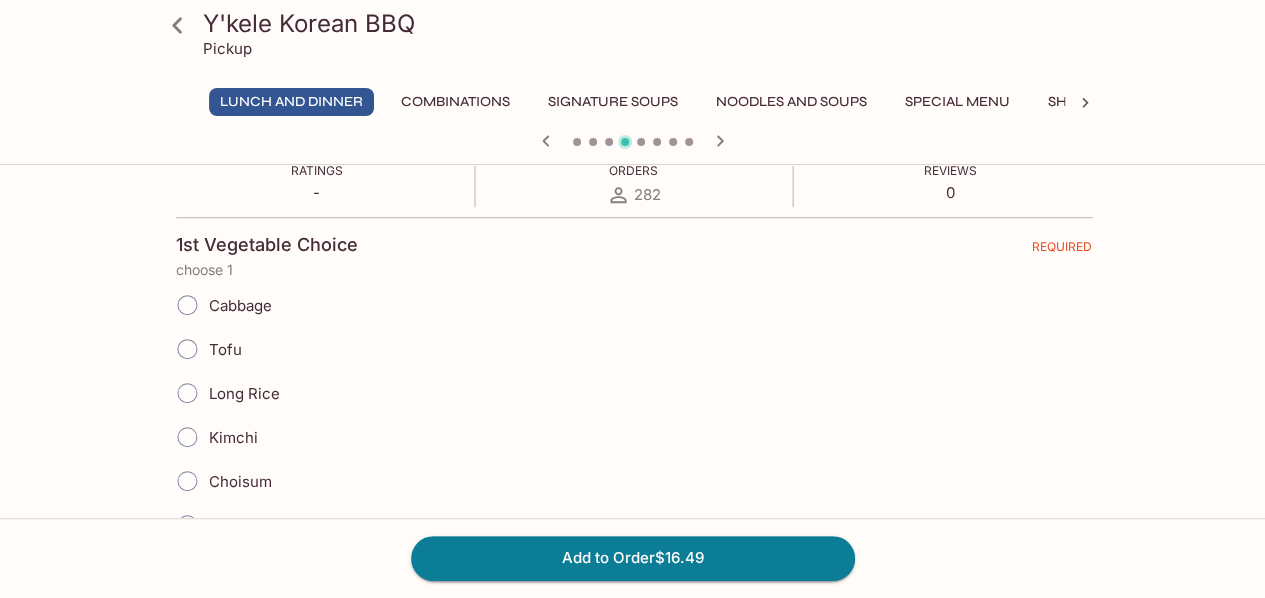 click on "Kimchi" at bounding box center (187, 437) 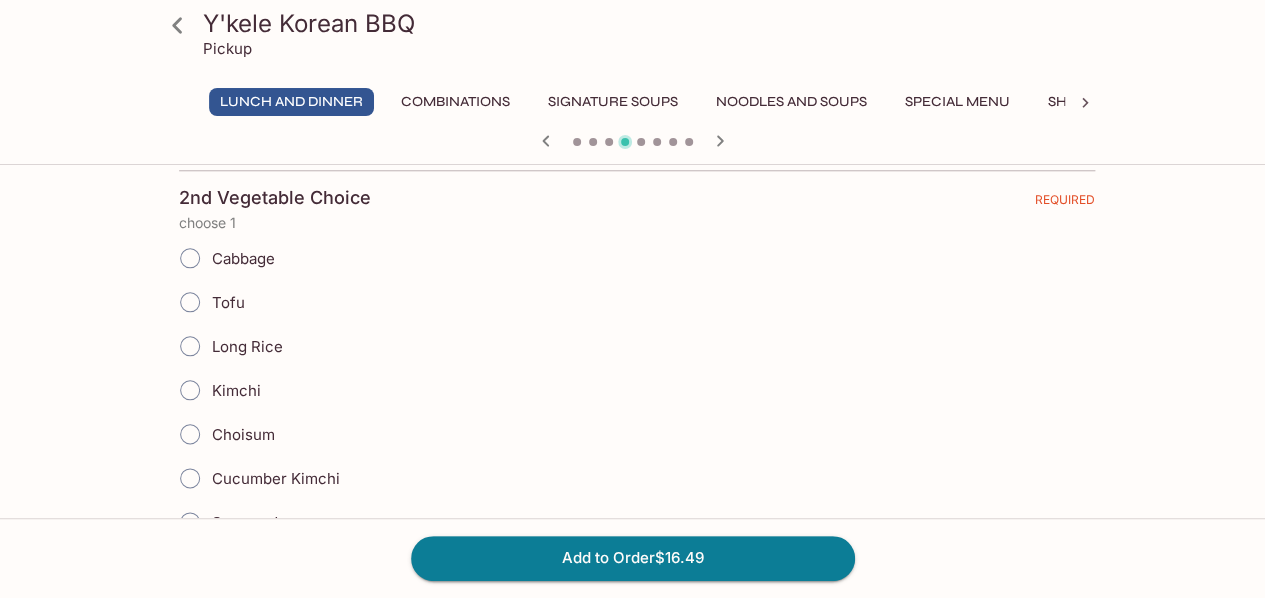 scroll, scrollTop: 996, scrollLeft: 0, axis: vertical 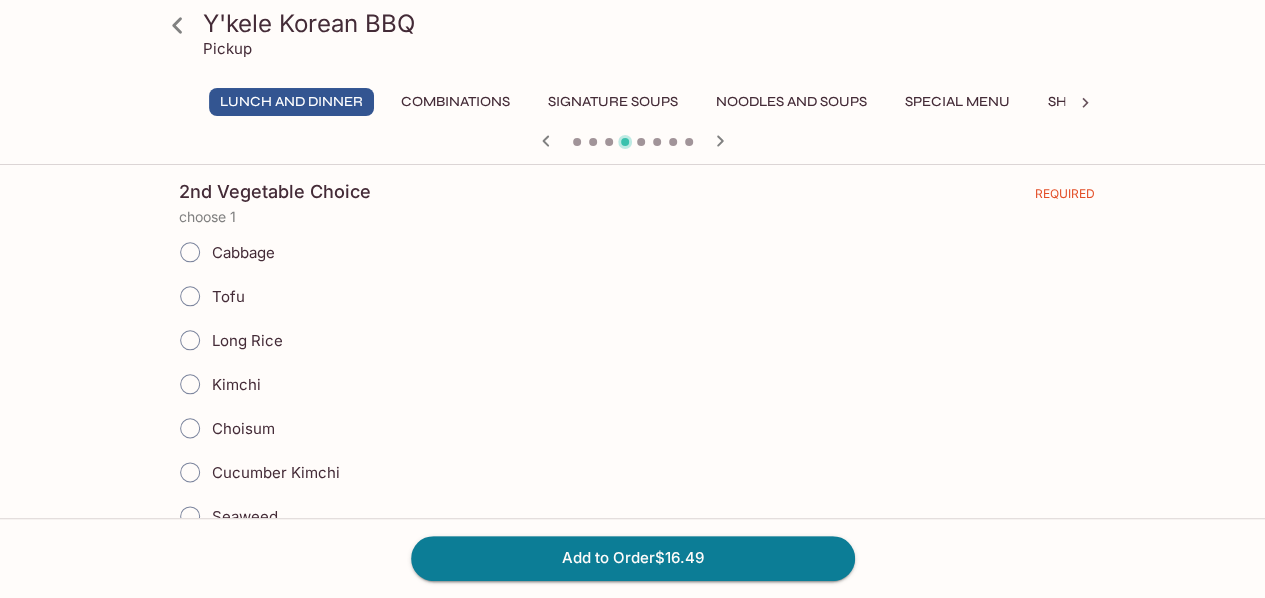 click on "Choisum" at bounding box center (637, 428) 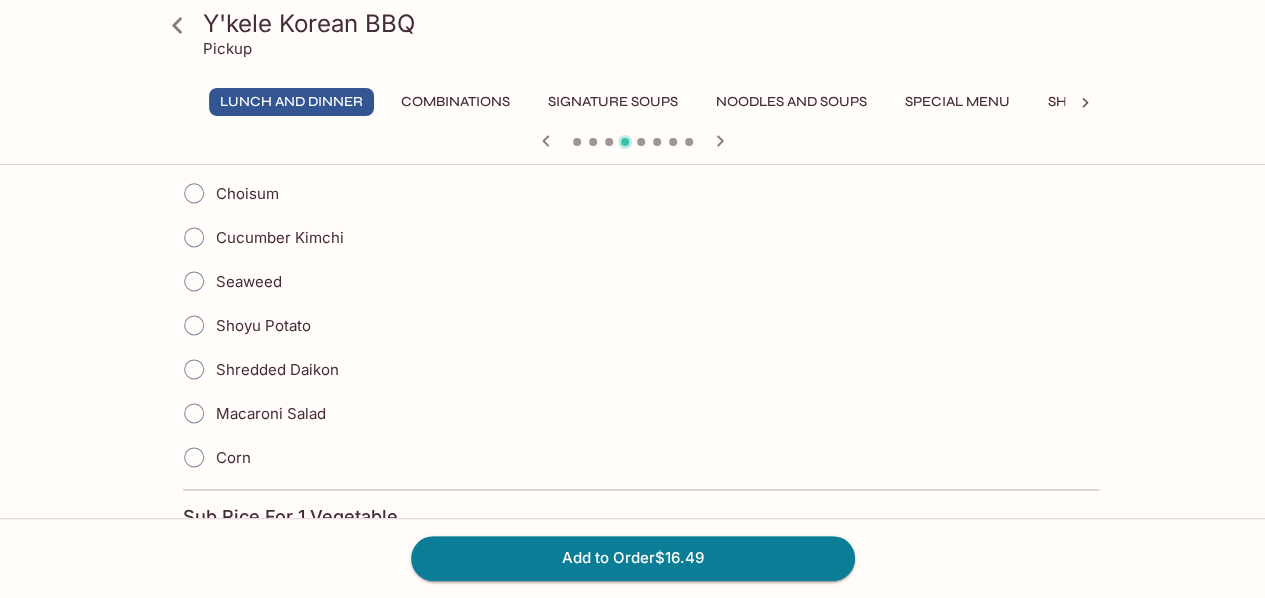 scroll, scrollTop: 1215, scrollLeft: 0, axis: vertical 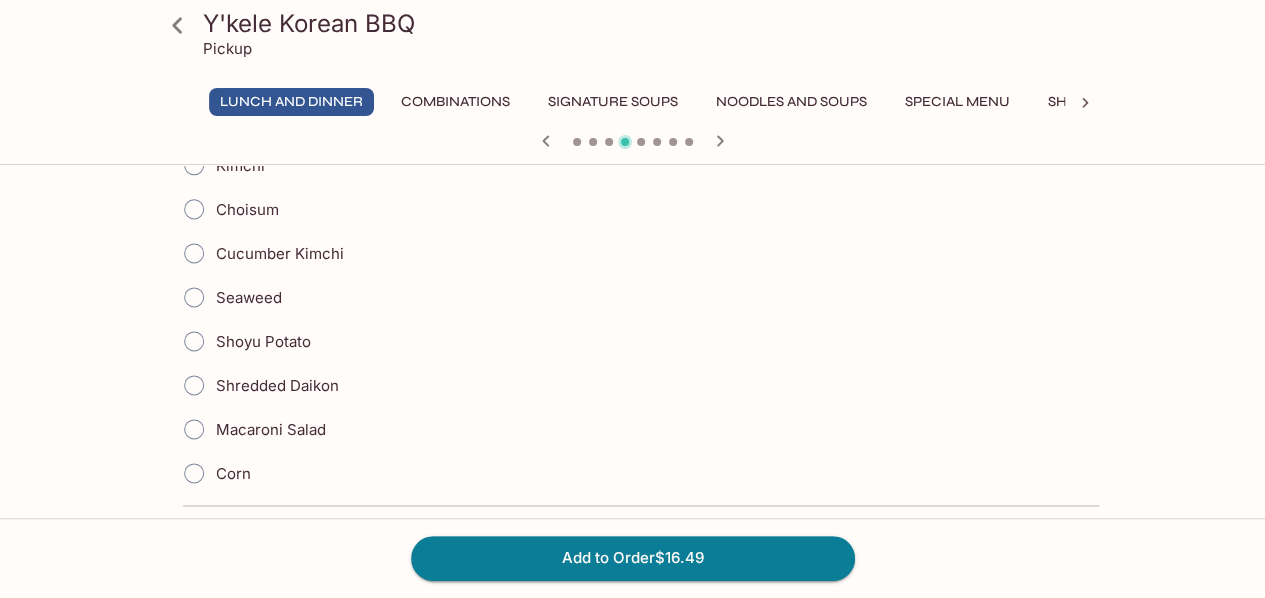 click on "Shoyu Potato" at bounding box center [194, 341] 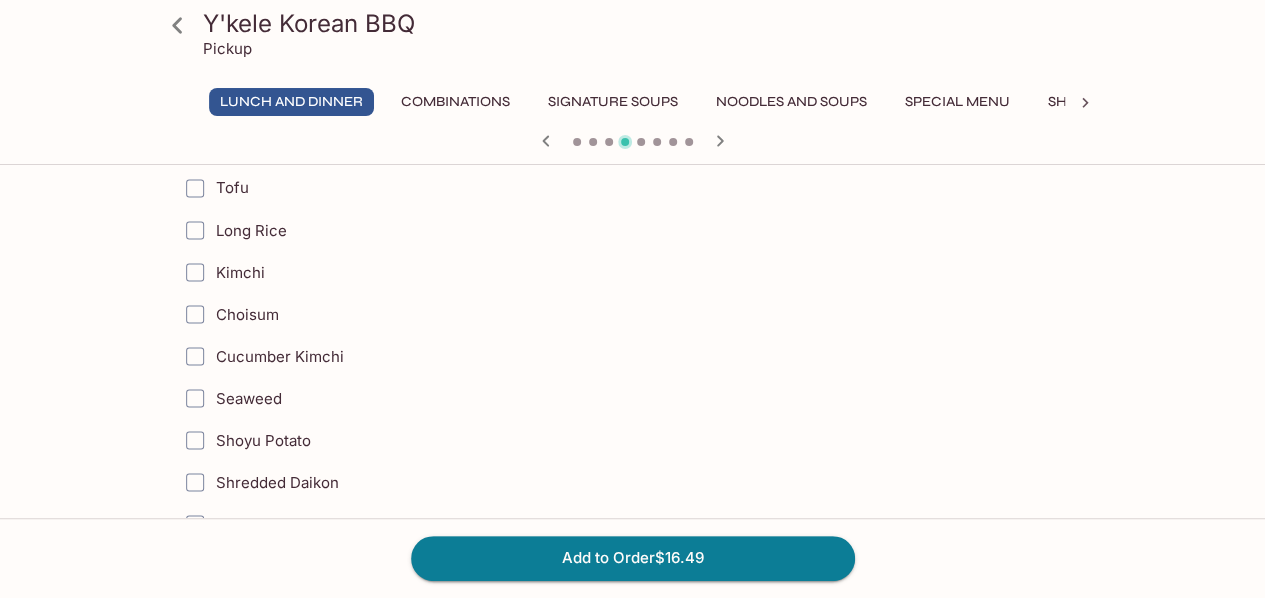 scroll, scrollTop: 1662, scrollLeft: 0, axis: vertical 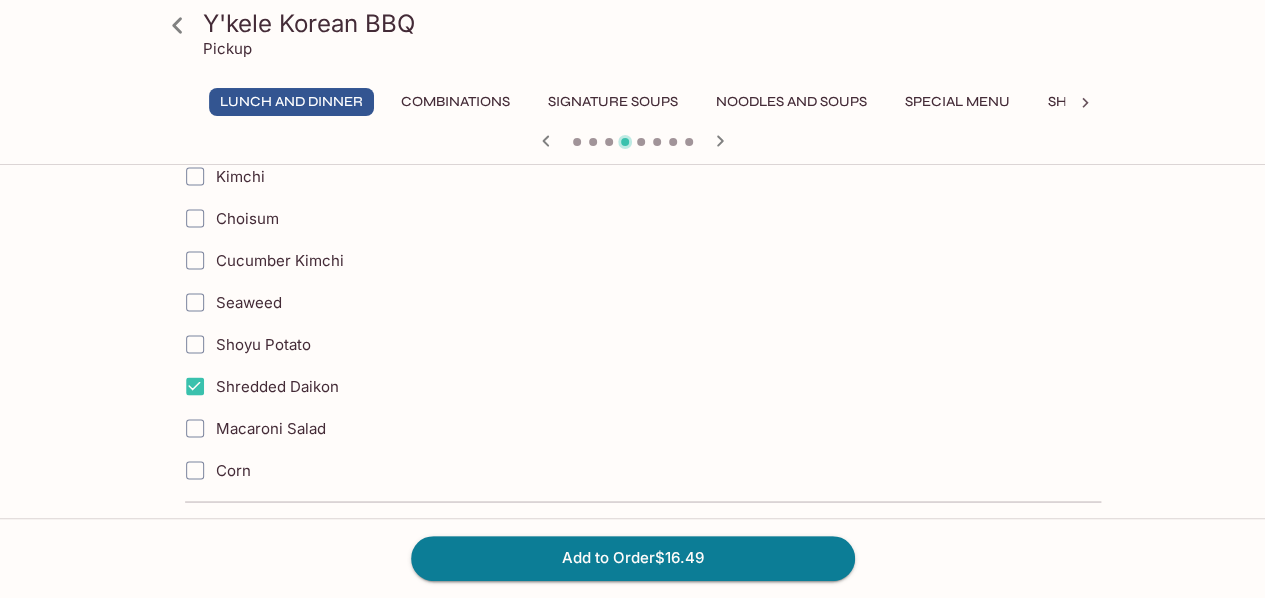 click on "Shredded Daikon" at bounding box center (195, 386) 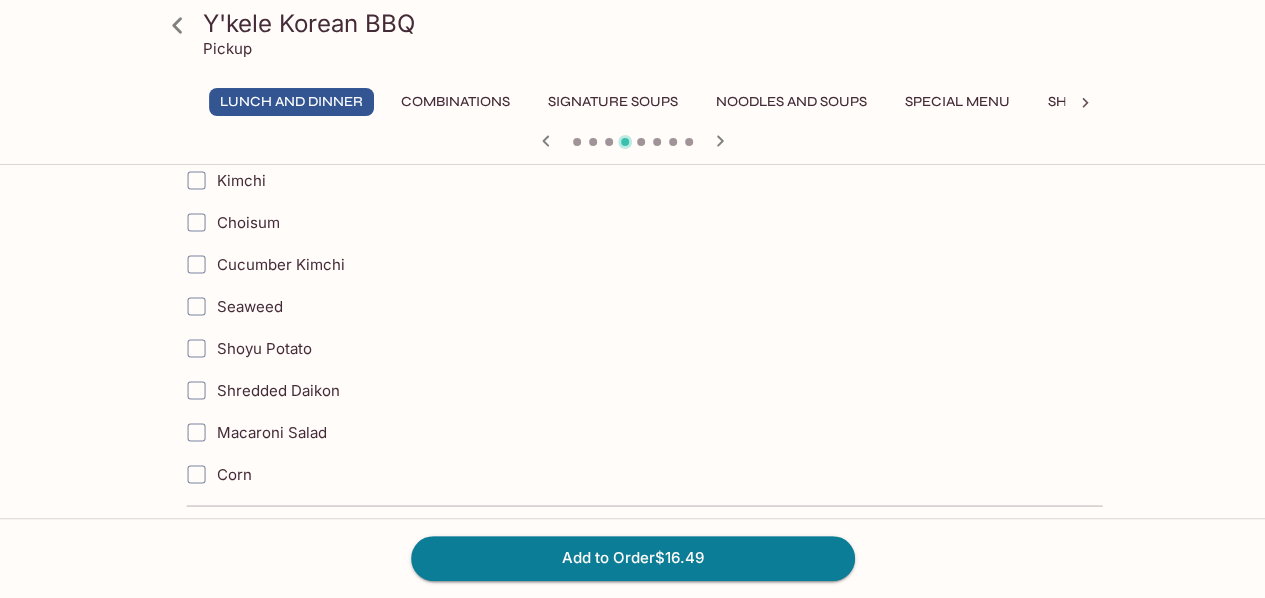 scroll, scrollTop: 1756, scrollLeft: 0, axis: vertical 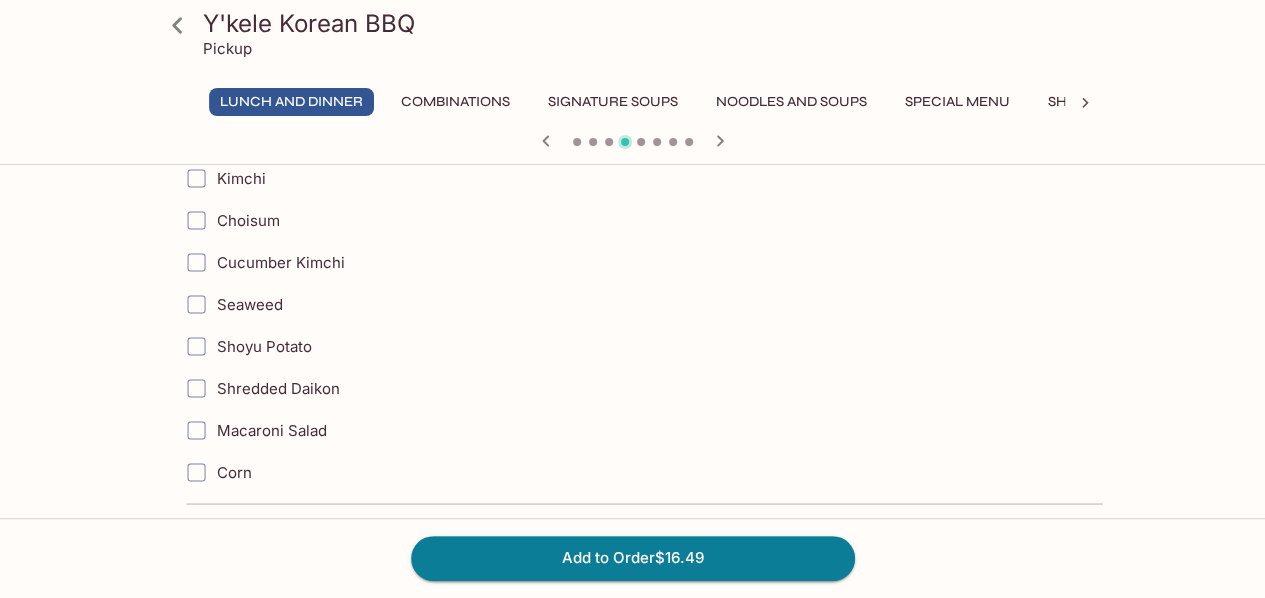 click on "Seaweed" at bounding box center (542, 304) 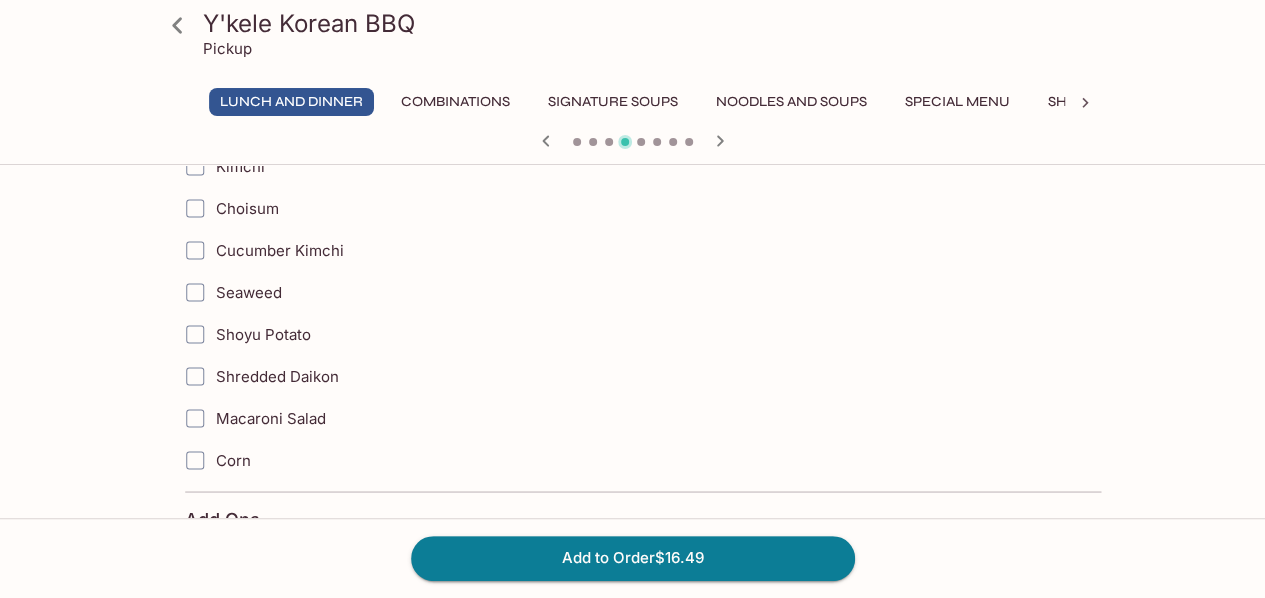 scroll, scrollTop: 1770, scrollLeft: 0, axis: vertical 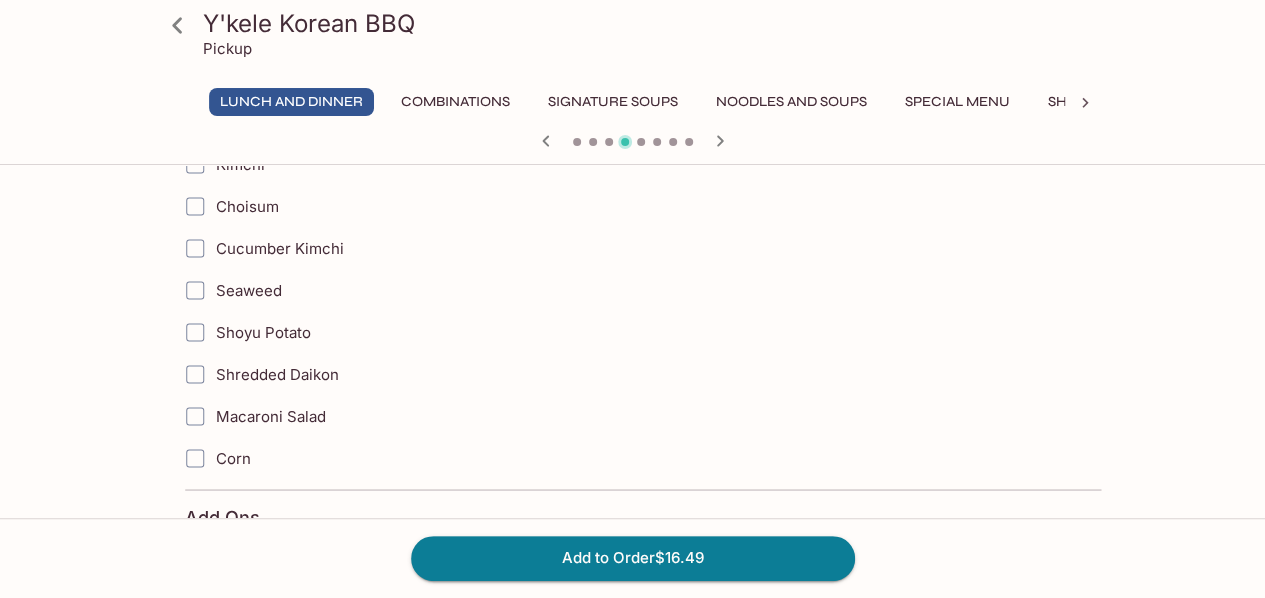 click on "Seaweed" at bounding box center [195, 290] 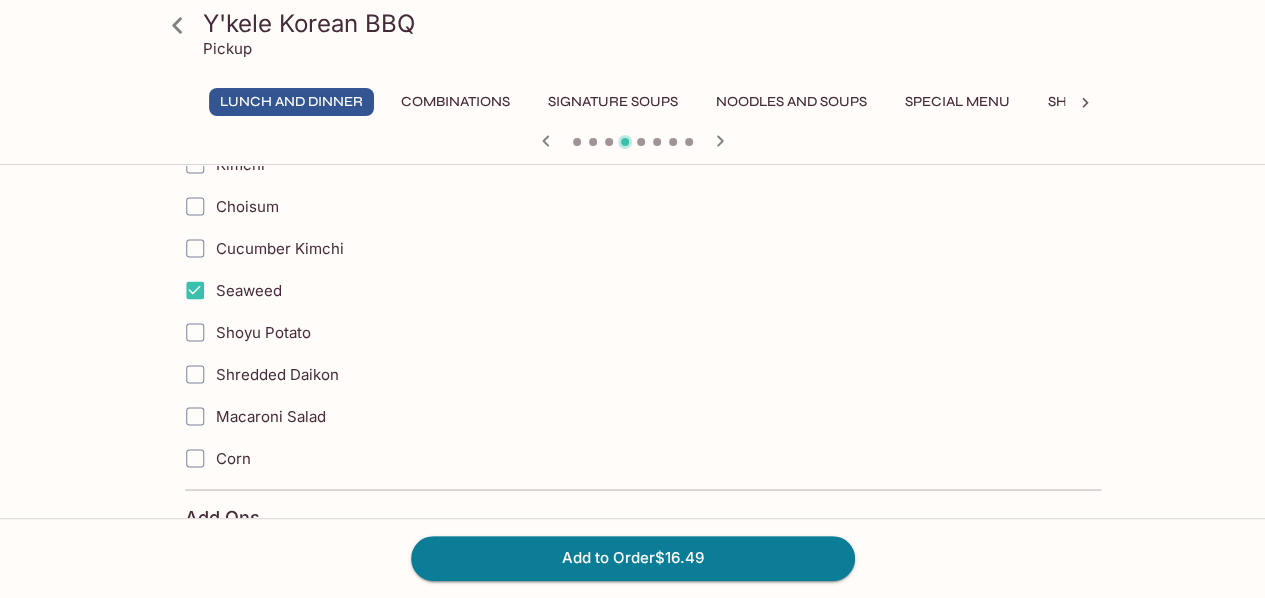 click on "Shredded Daikon" at bounding box center [195, 374] 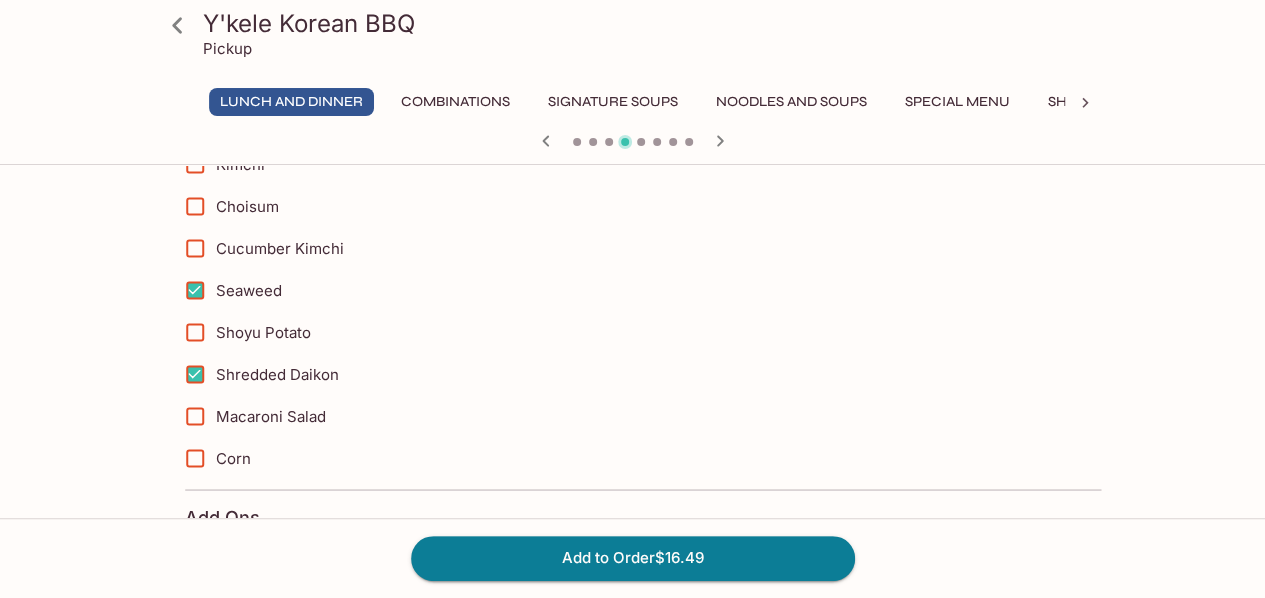 click on "Seaweed" at bounding box center (195, 290) 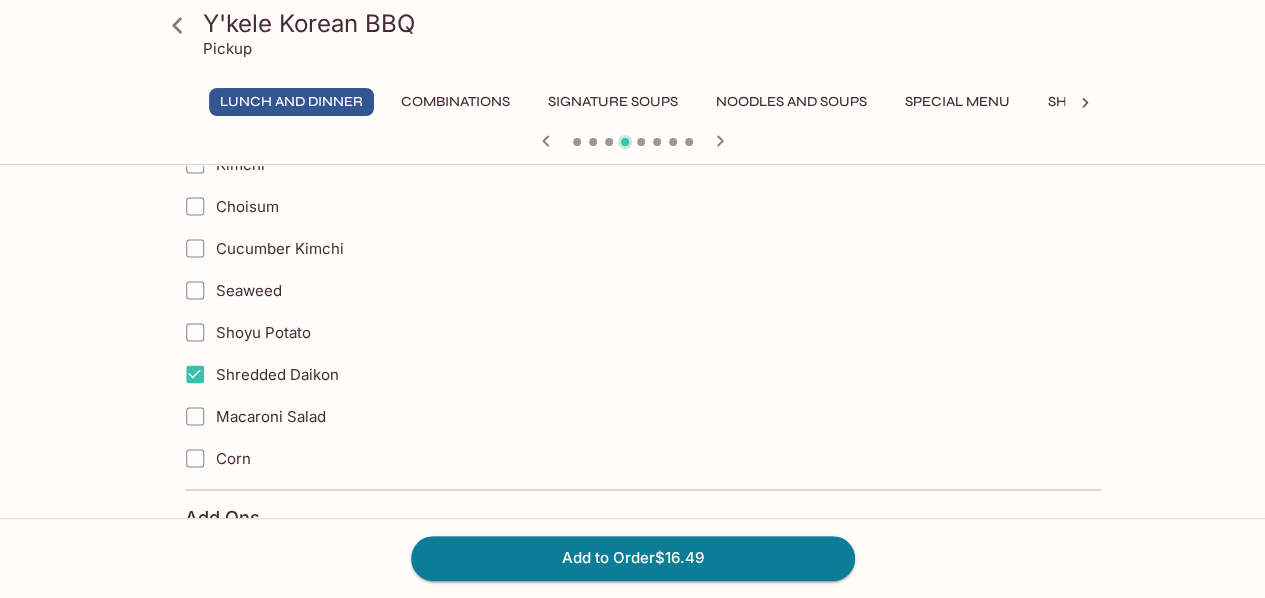 click on "Corn" at bounding box center (541, 458) 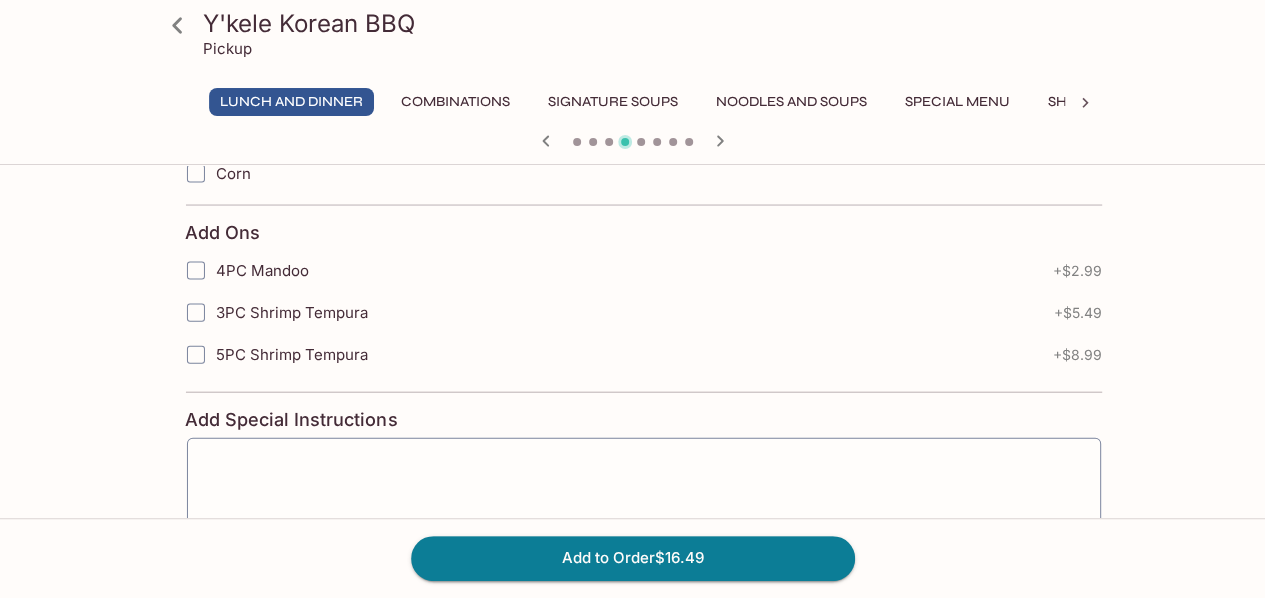 scroll, scrollTop: 2055, scrollLeft: 0, axis: vertical 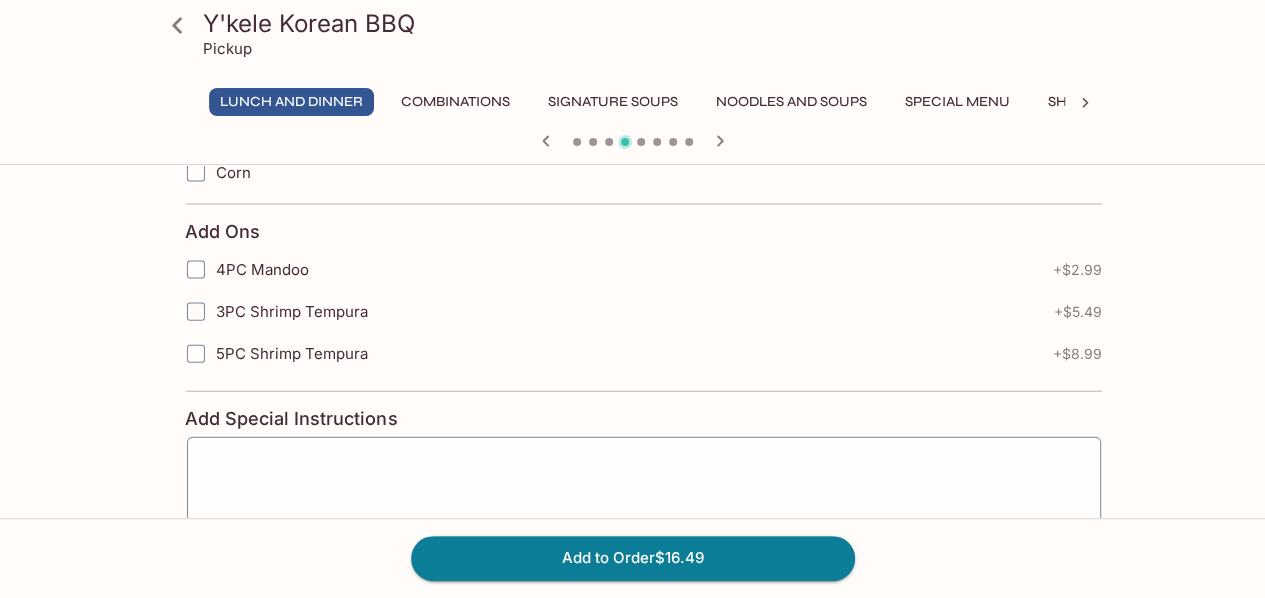 click on "x ​" at bounding box center [643, 491] 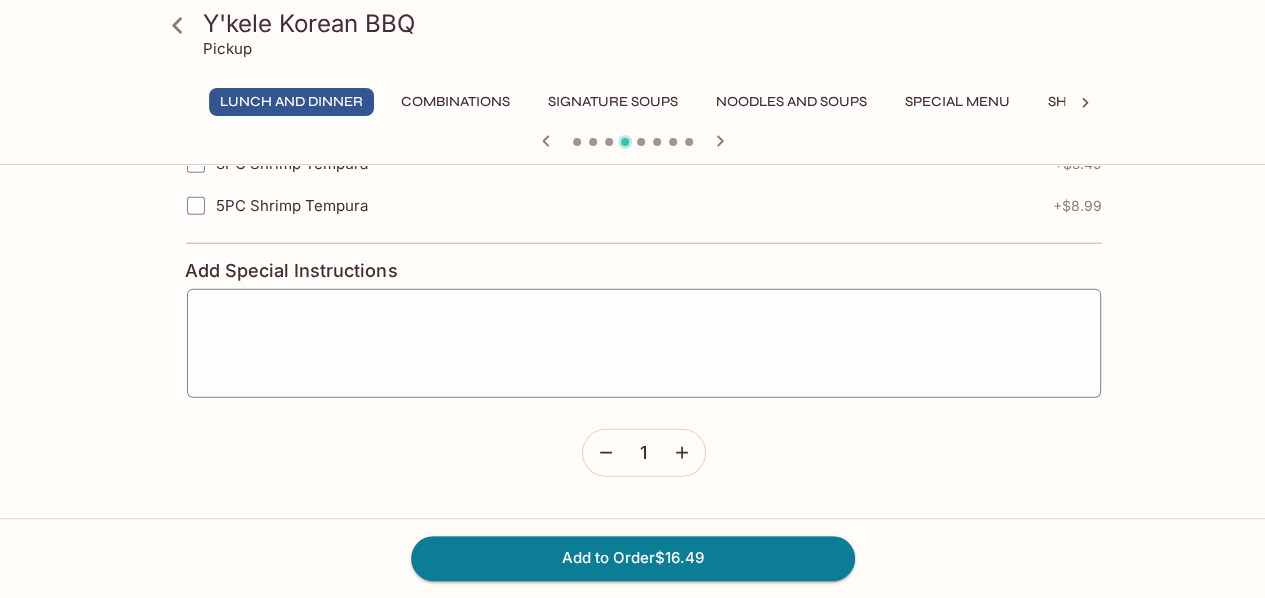 scroll, scrollTop: 2204, scrollLeft: 0, axis: vertical 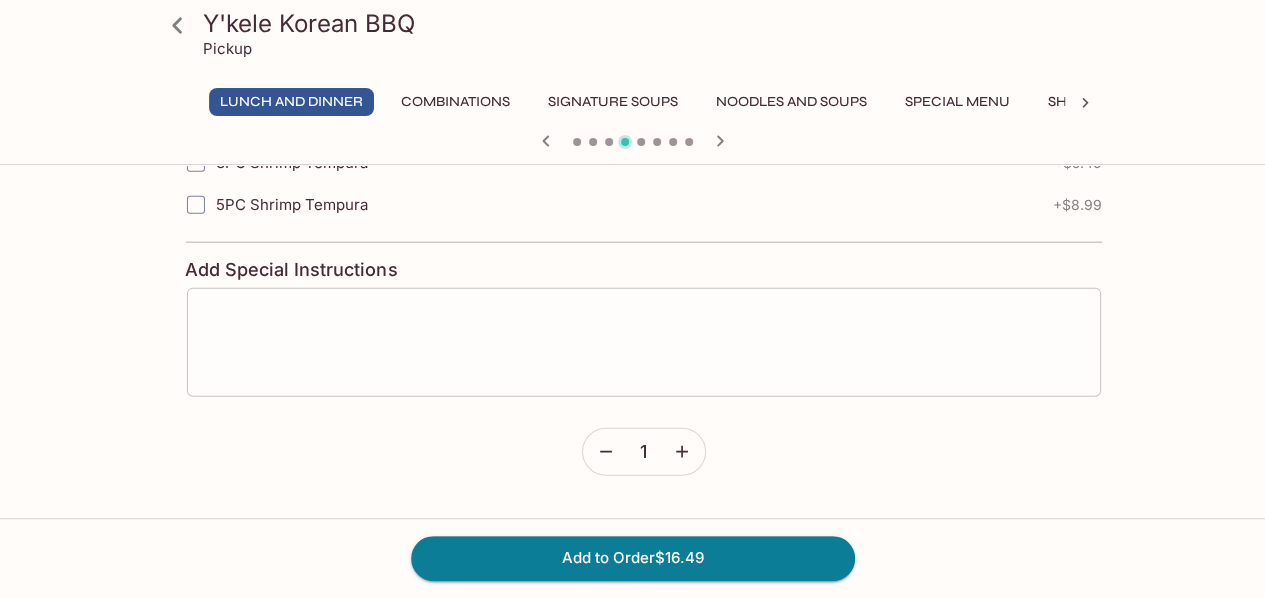 click at bounding box center (643, 343) 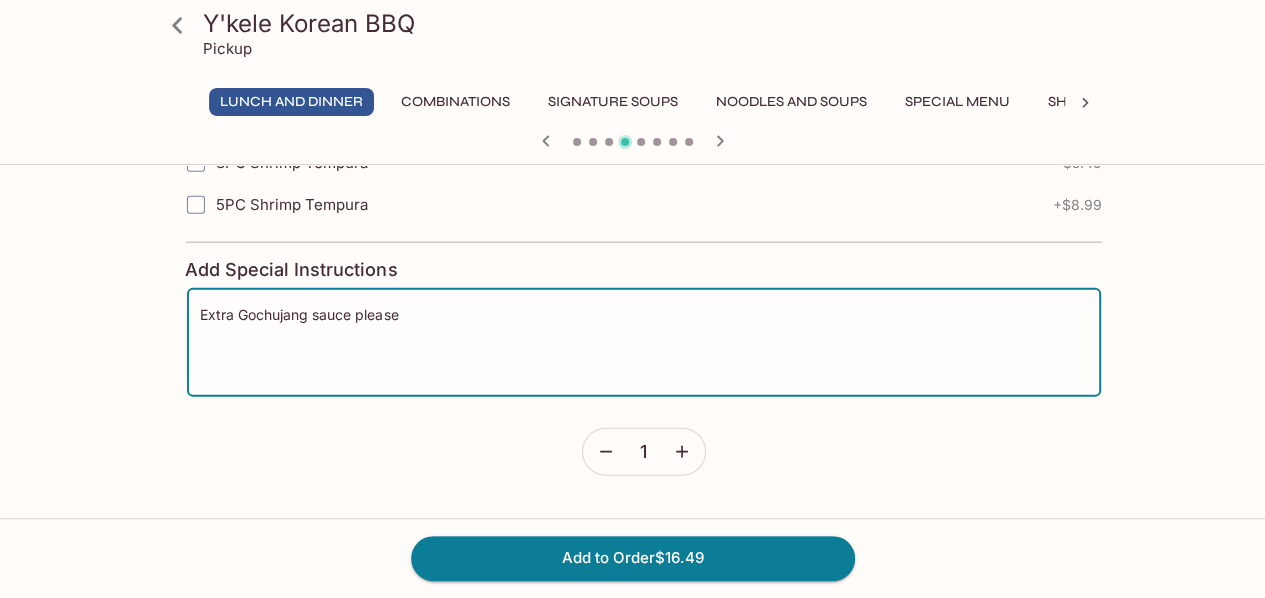 type on "Extra Gochujang sauce please" 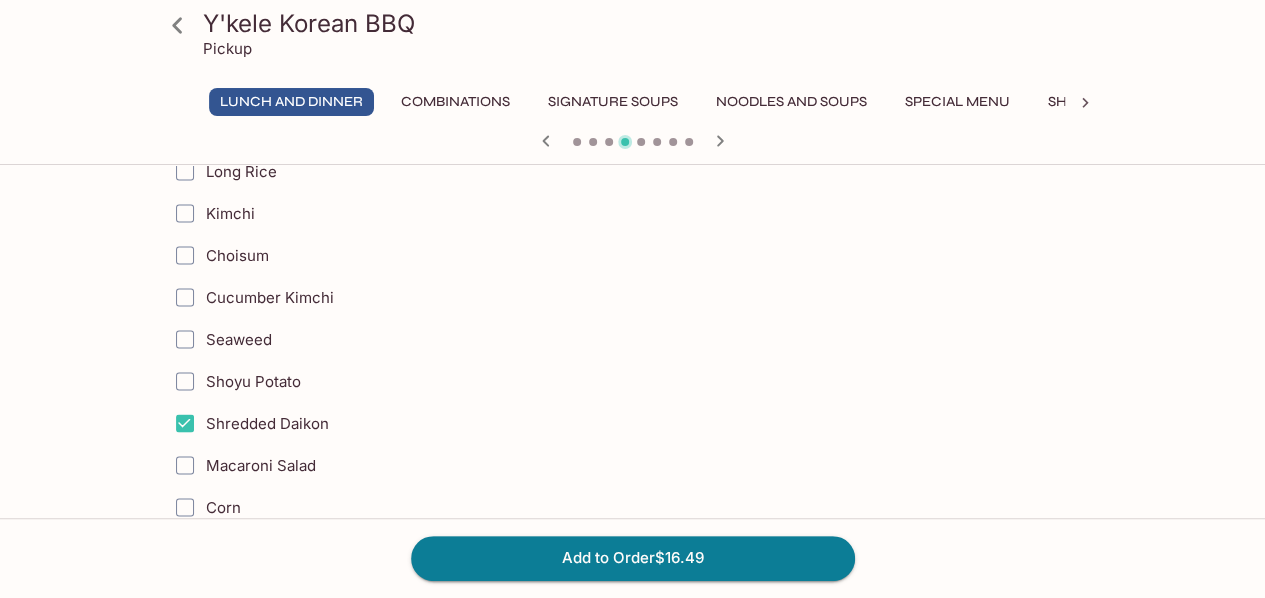 scroll, scrollTop: 1718, scrollLeft: 0, axis: vertical 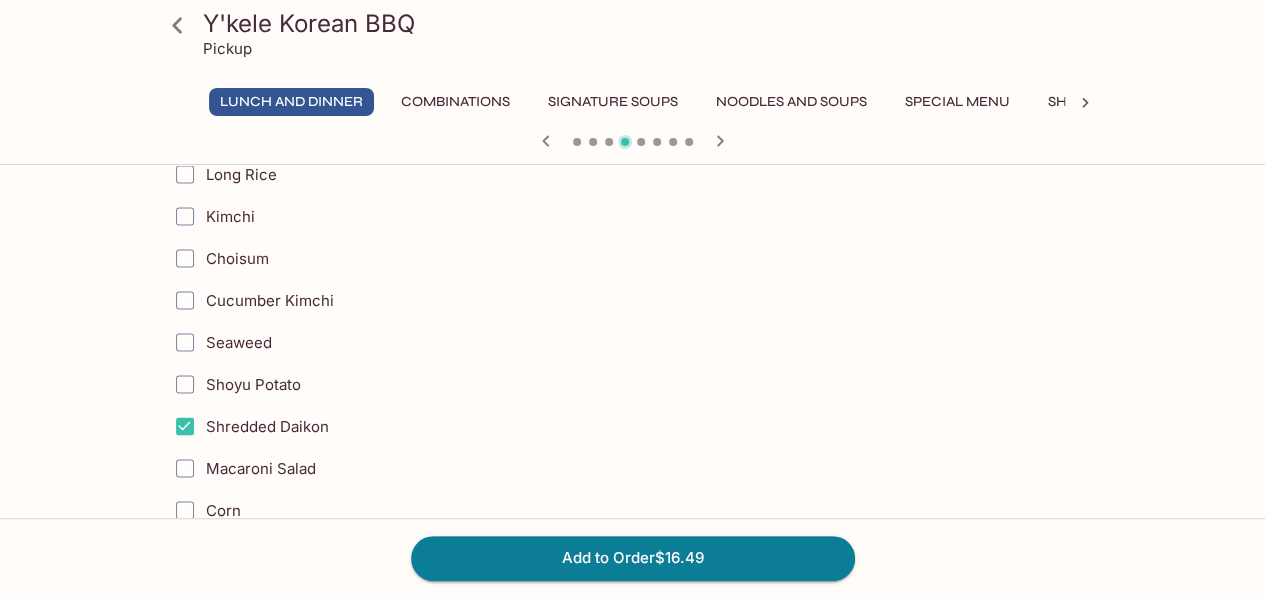 click on "Macaroni Salad" at bounding box center (531, 468) 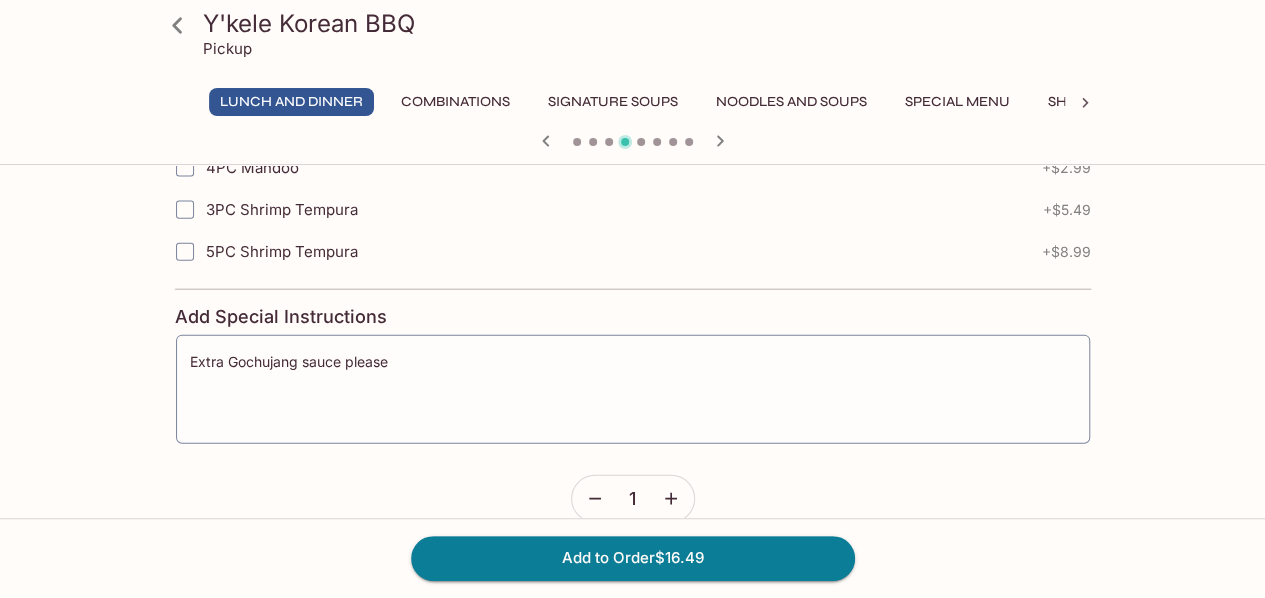 scroll, scrollTop: 2163, scrollLeft: 0, axis: vertical 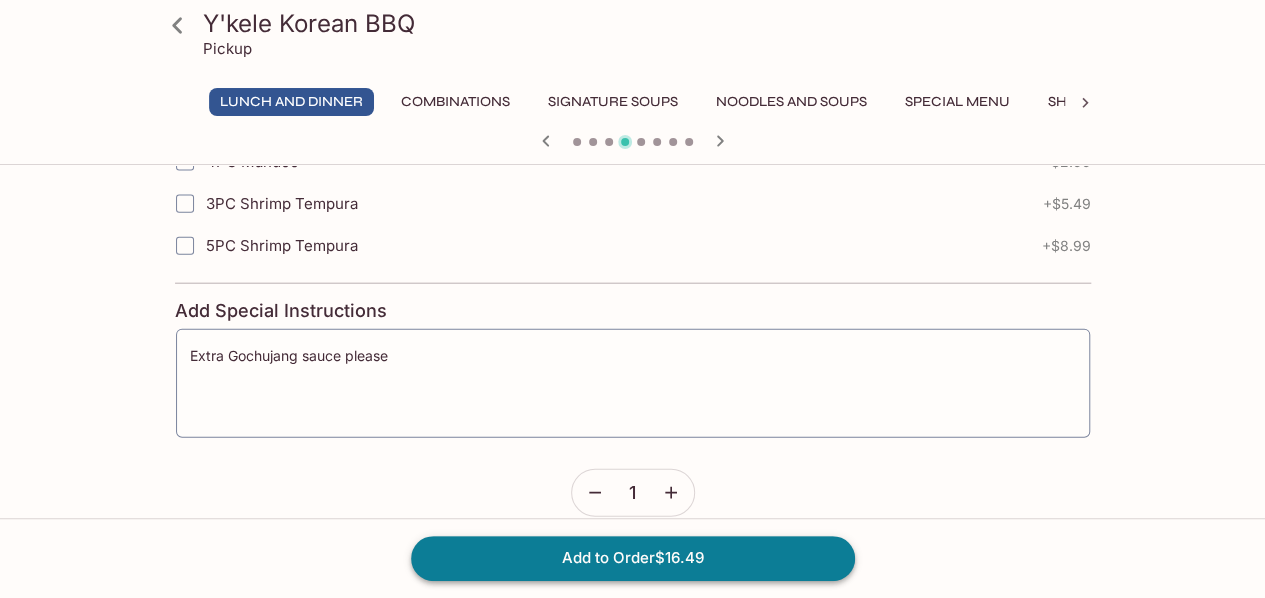 click on "Add to Order  $16.49" at bounding box center (633, 558) 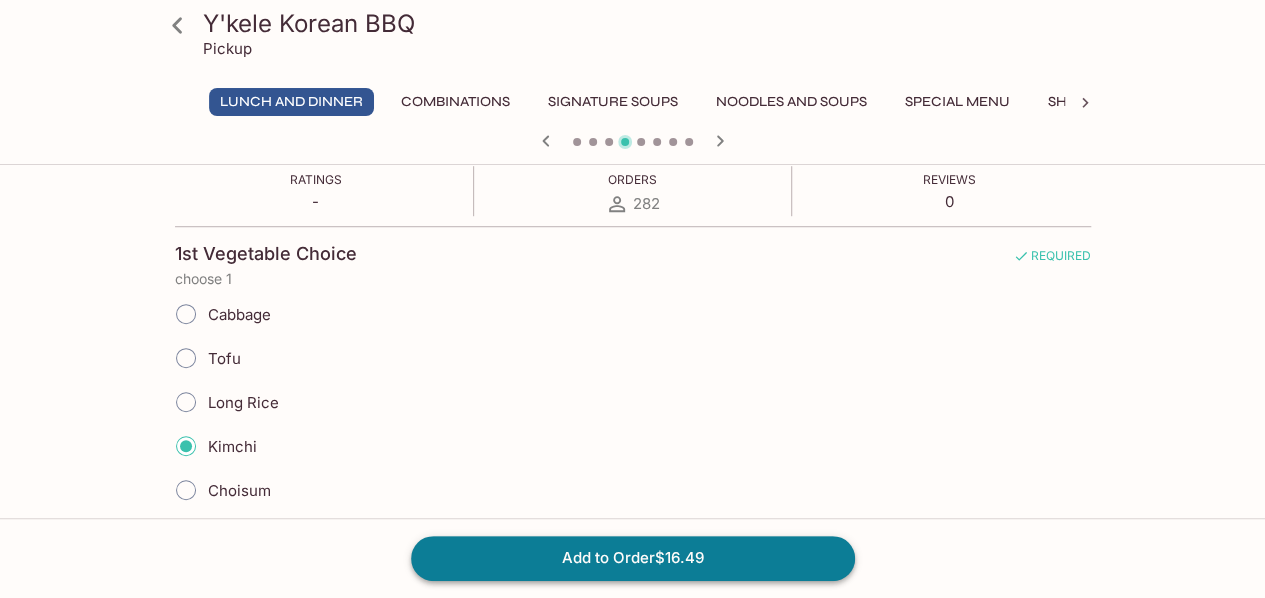 scroll, scrollTop: 372, scrollLeft: 0, axis: vertical 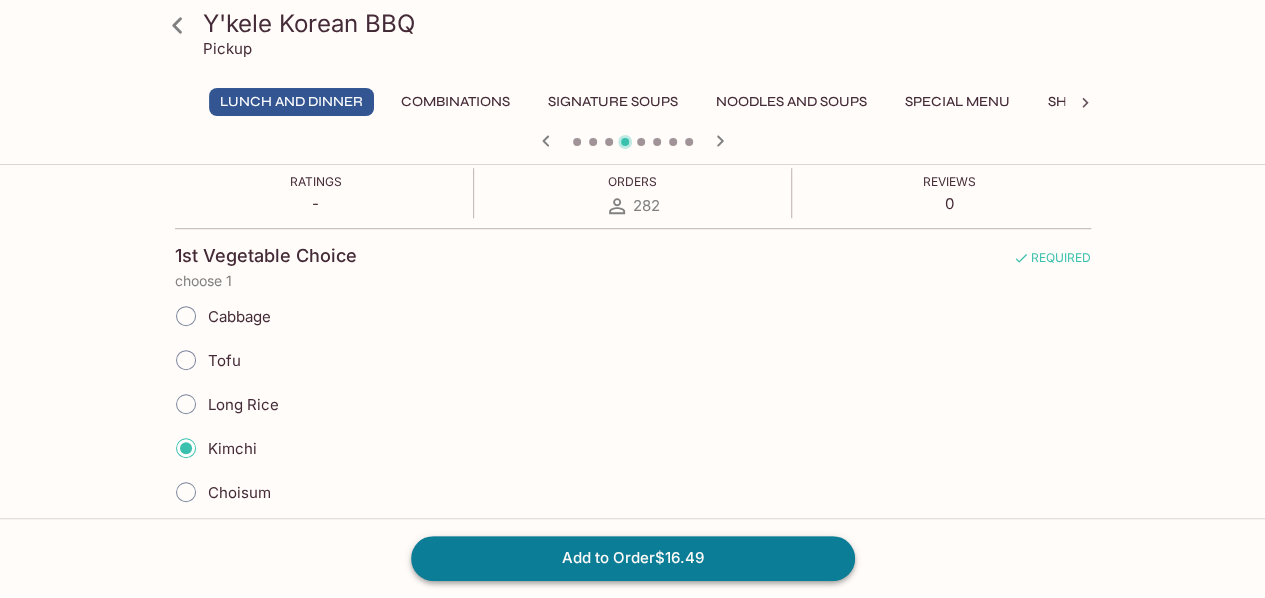 click on "Choisum" at bounding box center (633, 492) 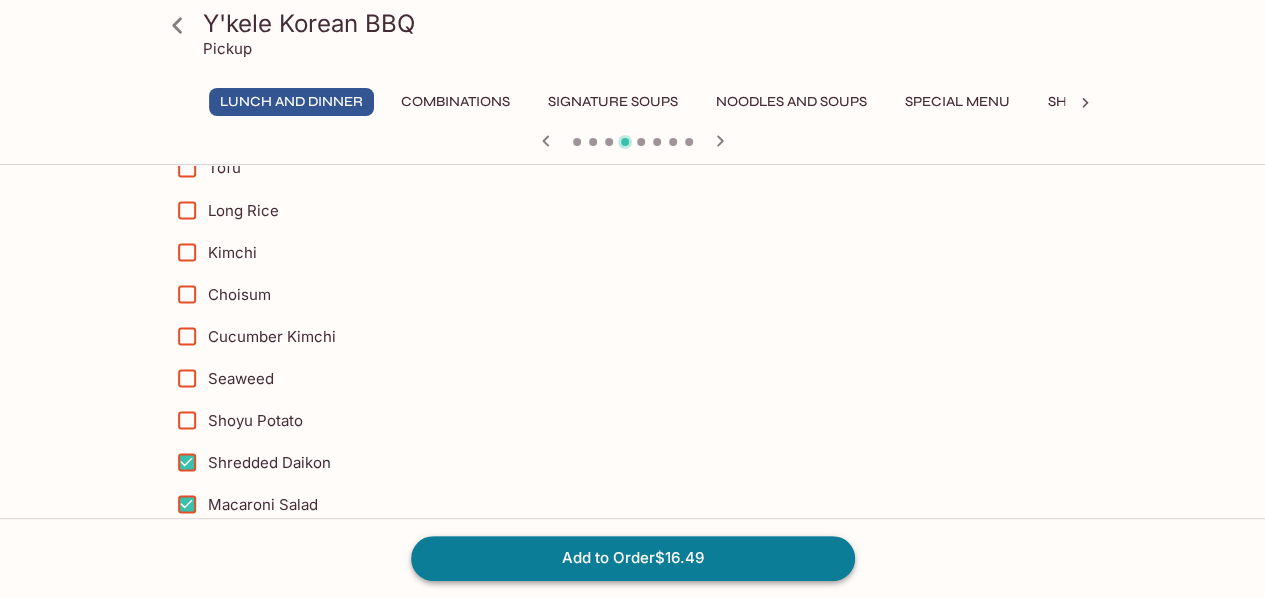 scroll, scrollTop: 1684, scrollLeft: 0, axis: vertical 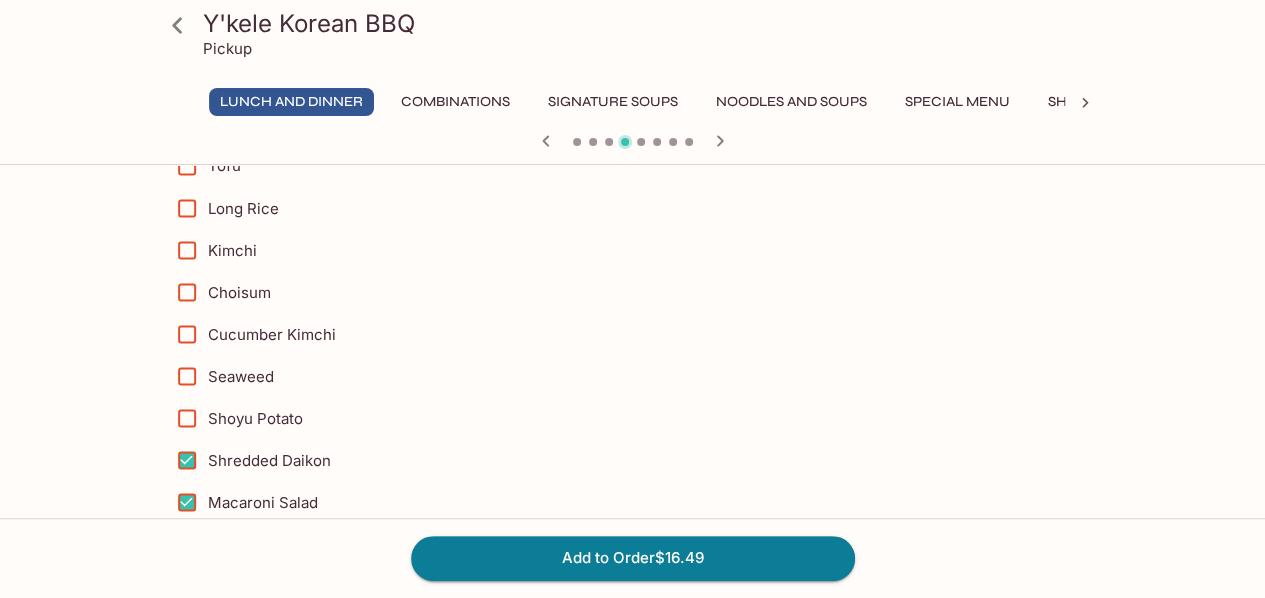 click on "Macaroni Salad" at bounding box center (187, 502) 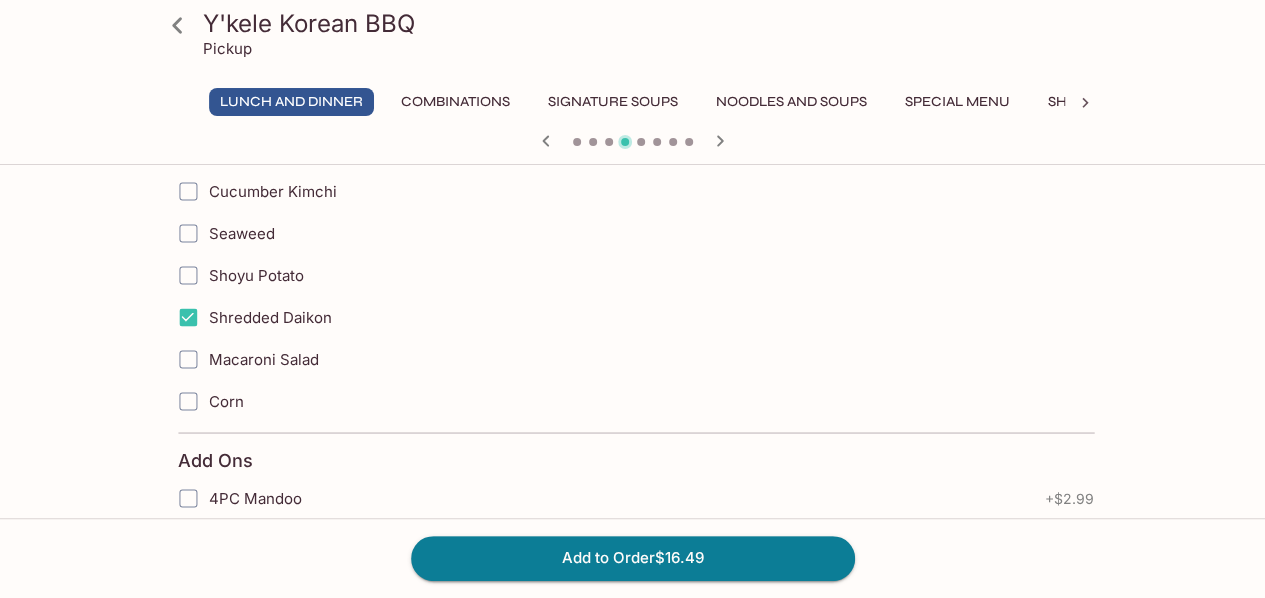 scroll, scrollTop: 1842, scrollLeft: 0, axis: vertical 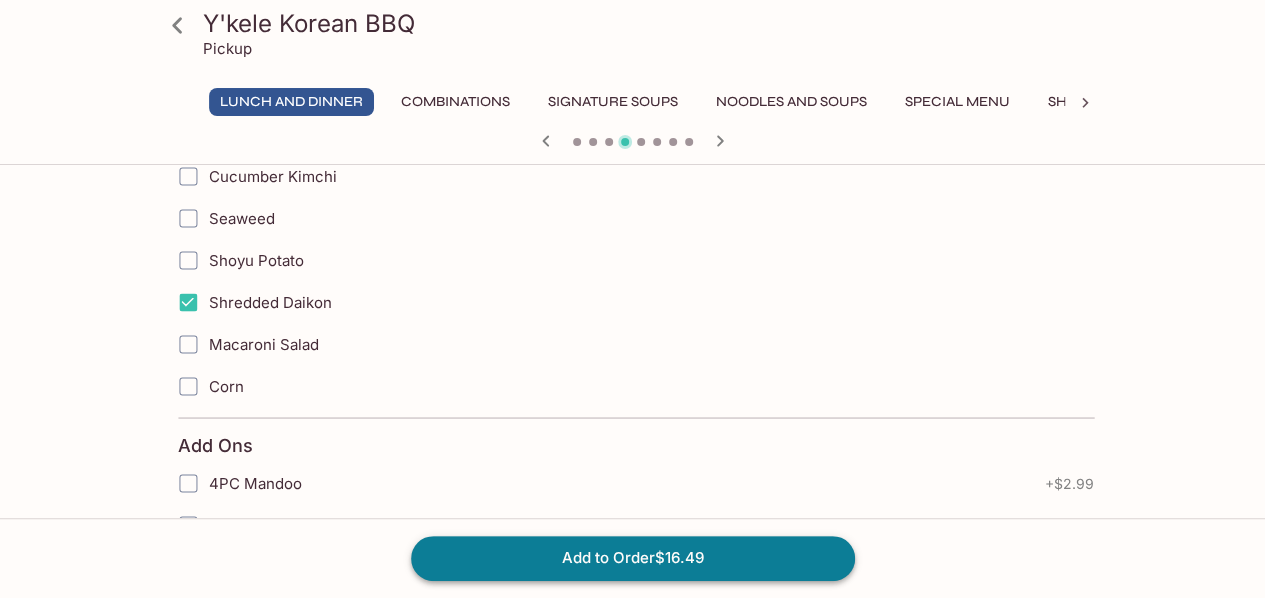 click on "Add to Order  $16.49" at bounding box center [633, 558] 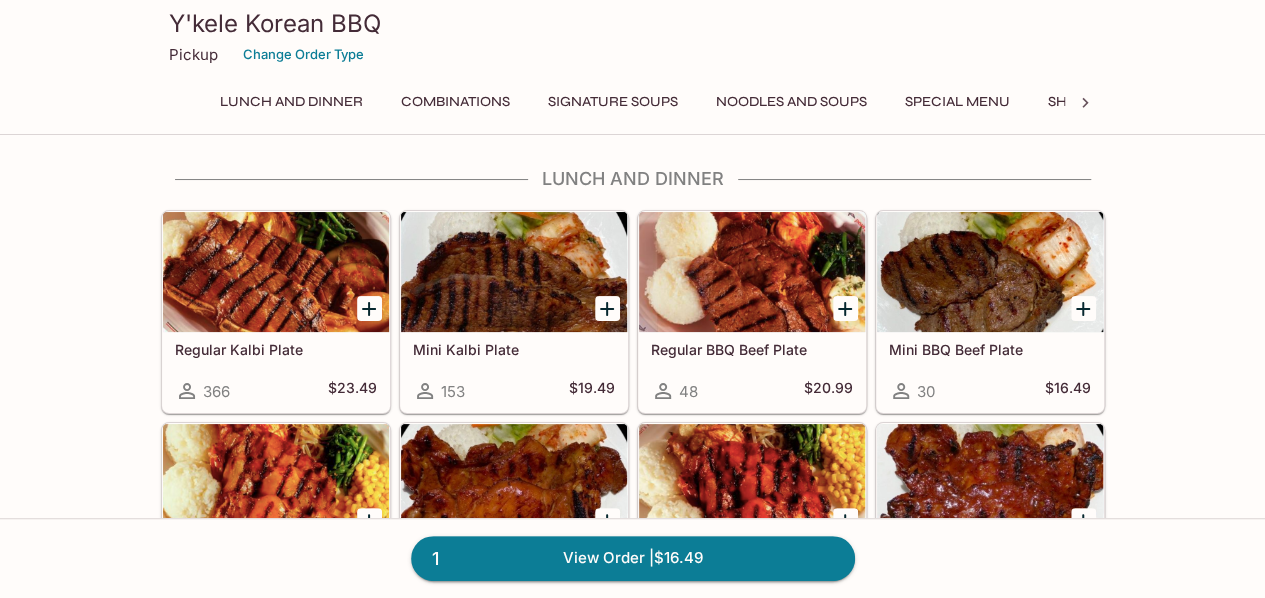 click 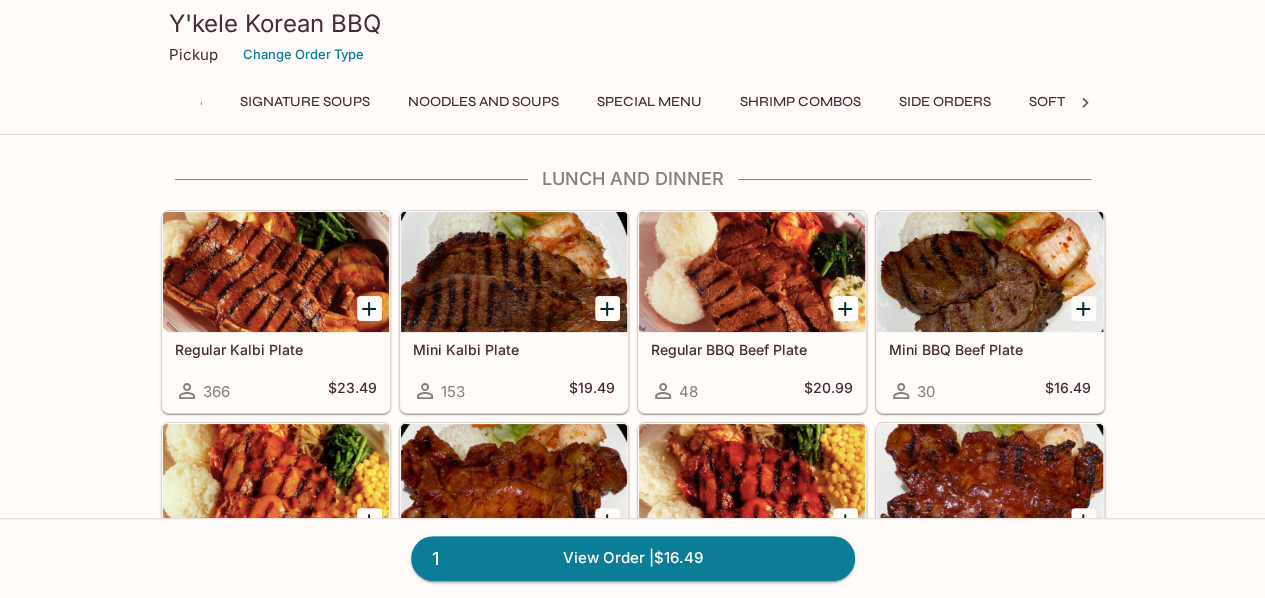 scroll, scrollTop: 0, scrollLeft: 488, axis: horizontal 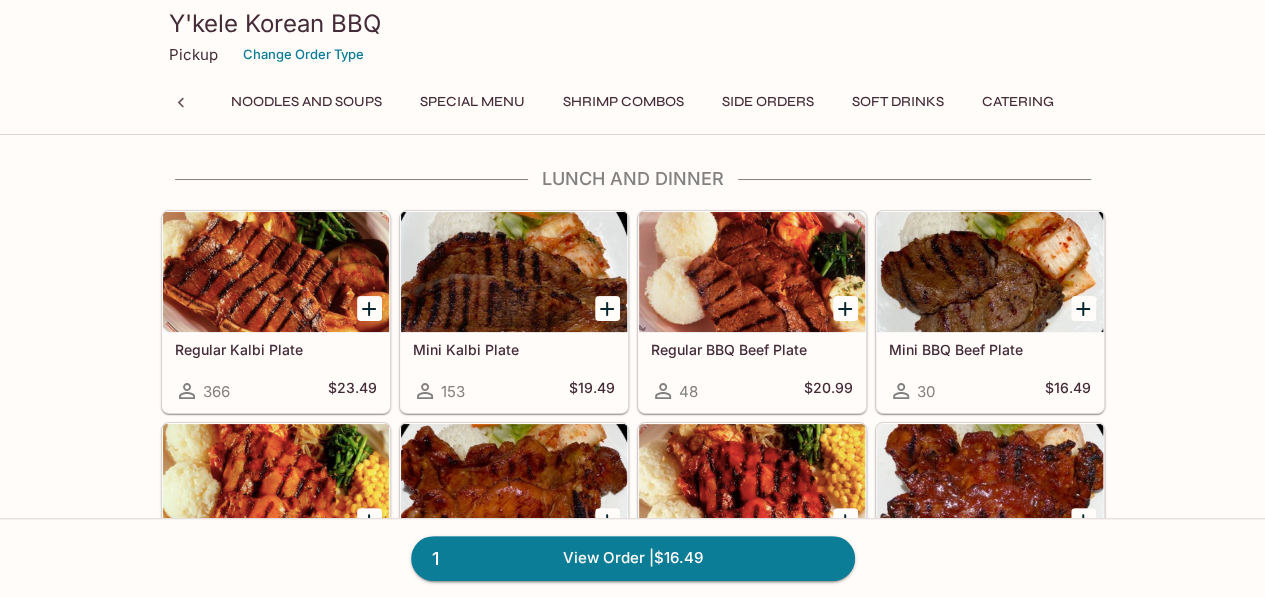 click on "Side Orders" at bounding box center [768, 102] 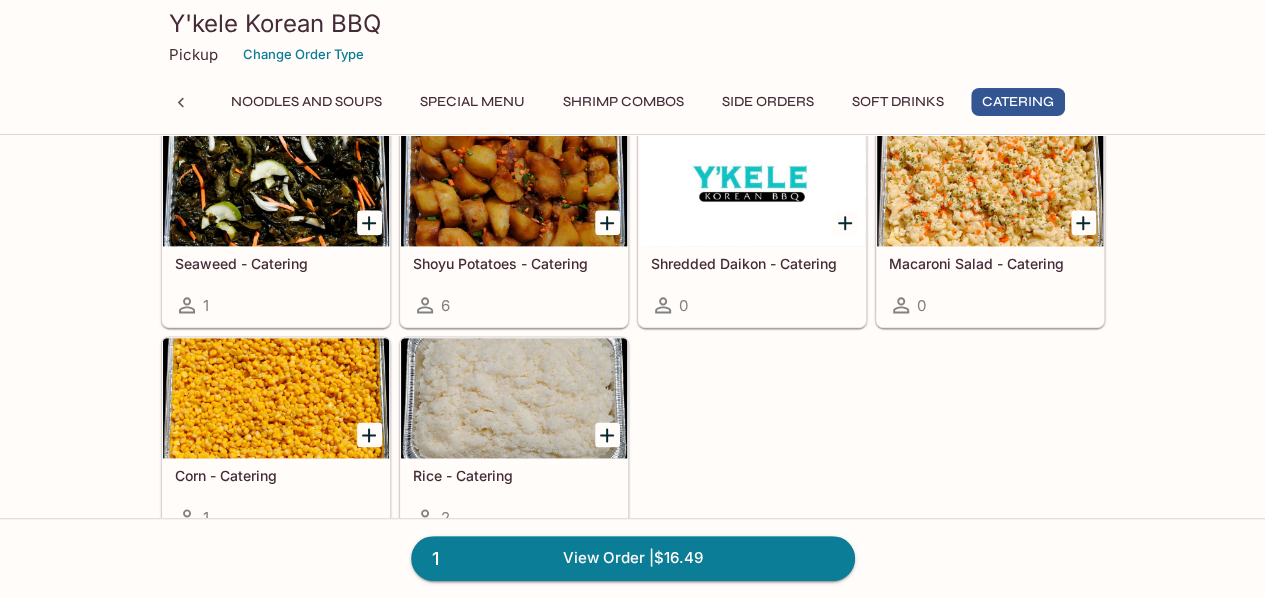 scroll, scrollTop: 4930, scrollLeft: 0, axis: vertical 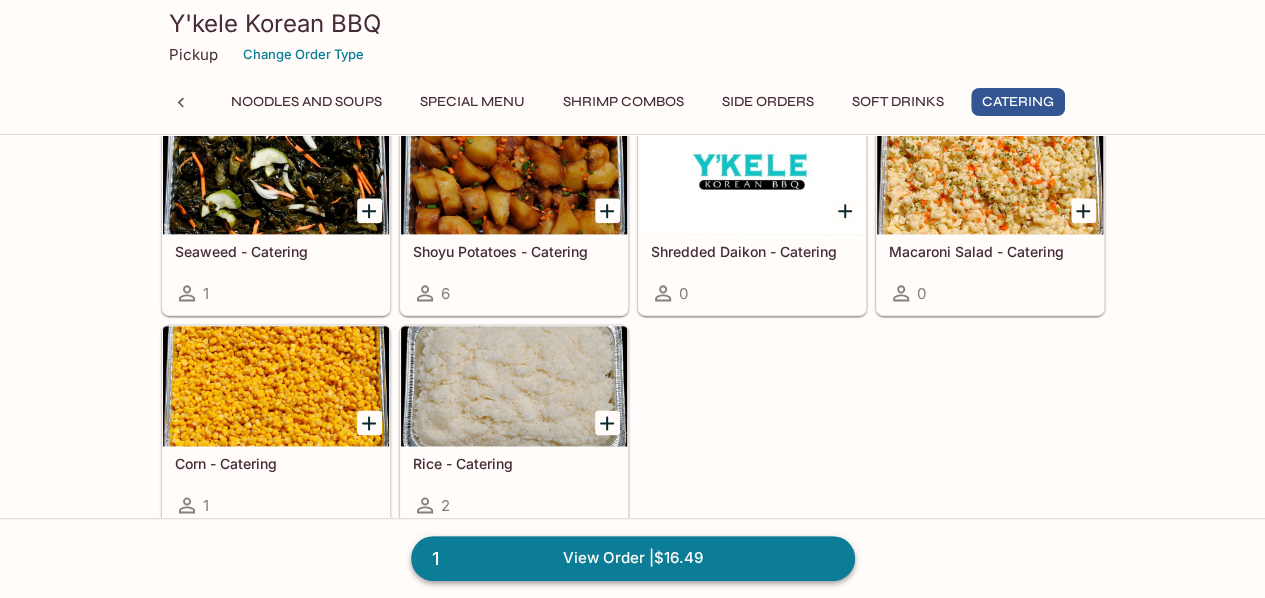 click on "1 View Order |  $16.49" at bounding box center (633, 558) 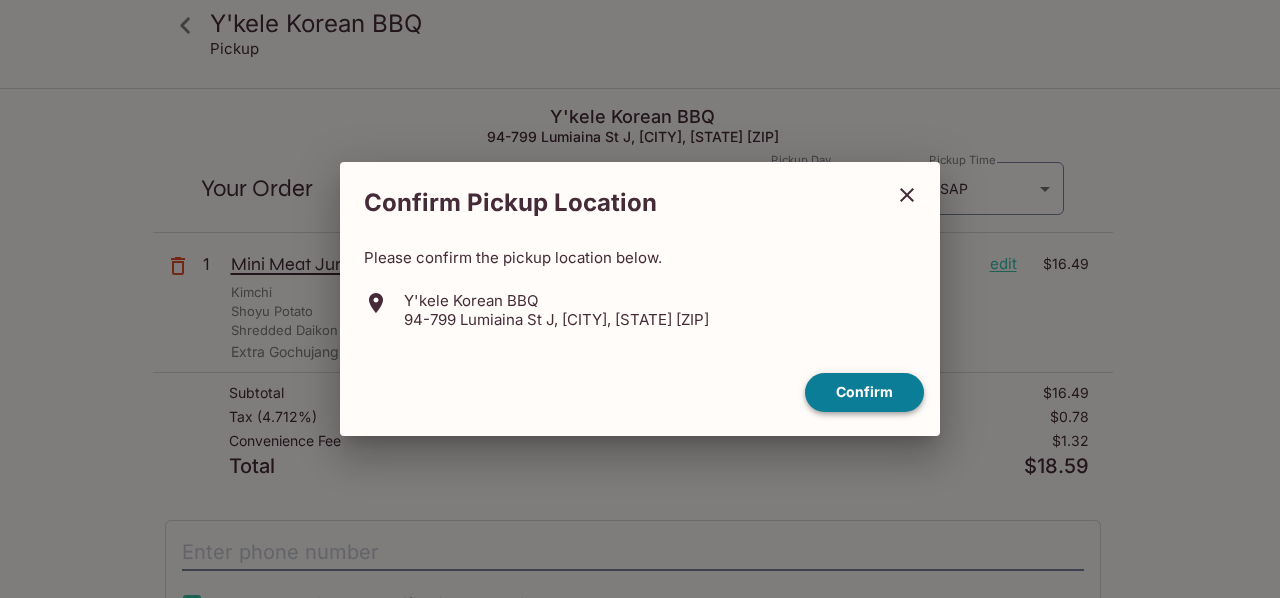 click on "Confirm" at bounding box center (864, 392) 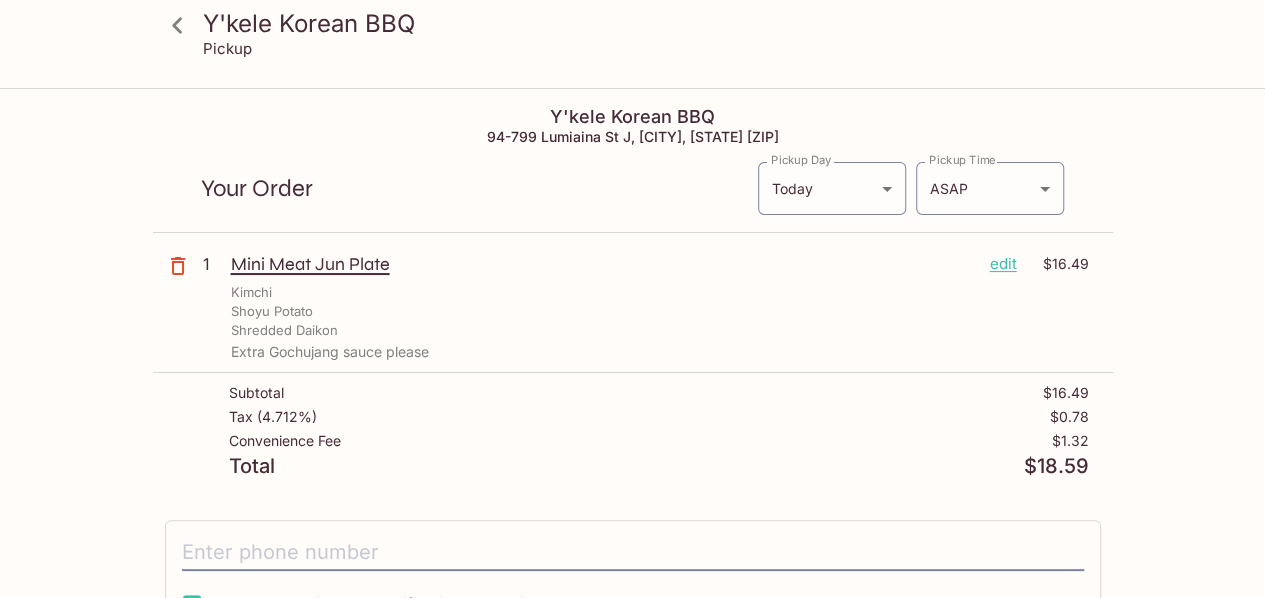 click on "Tax ( 4.712% ) $0.78" at bounding box center [659, 421] 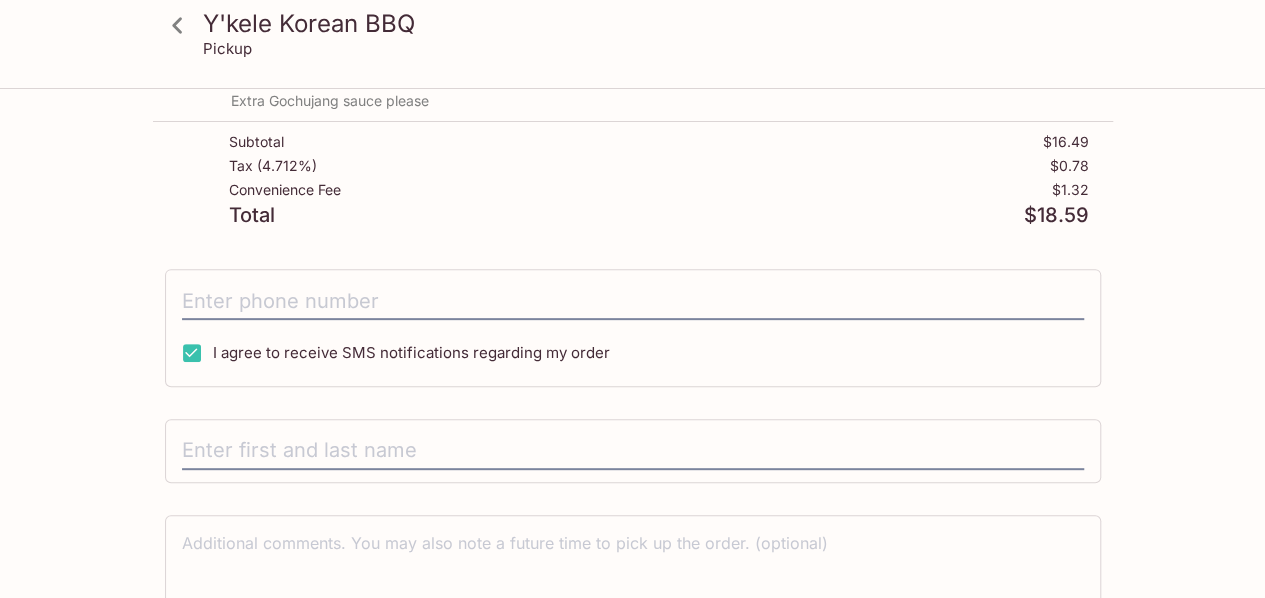 scroll, scrollTop: 253, scrollLeft: 0, axis: vertical 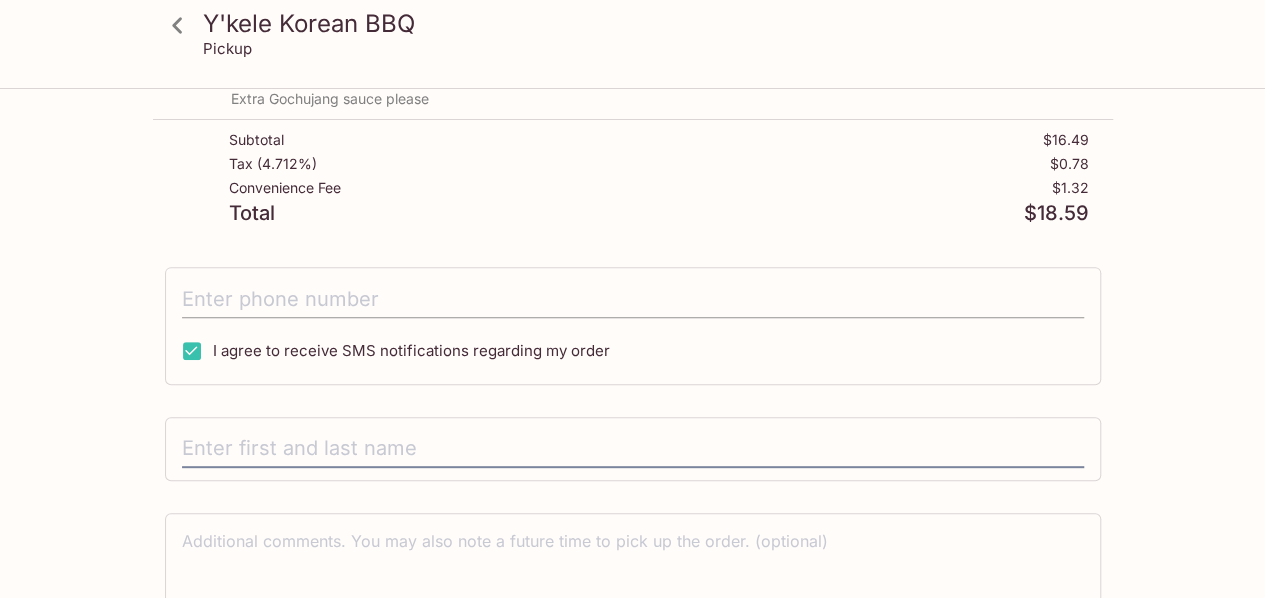 click at bounding box center [633, 299] 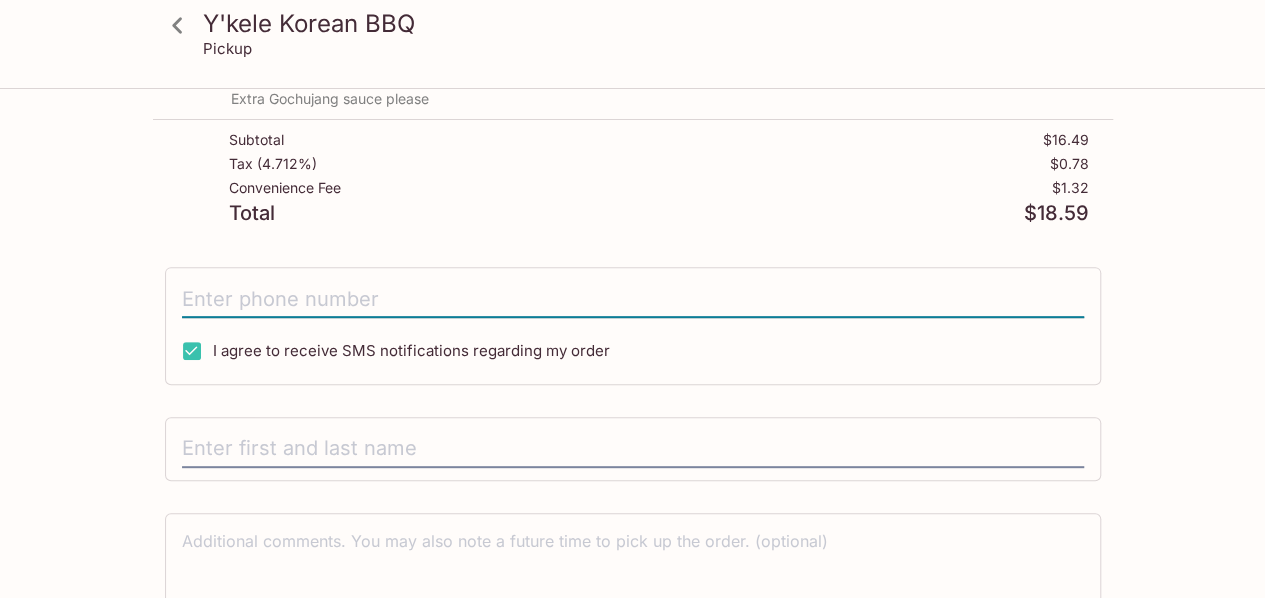 type on "([PHONE])" 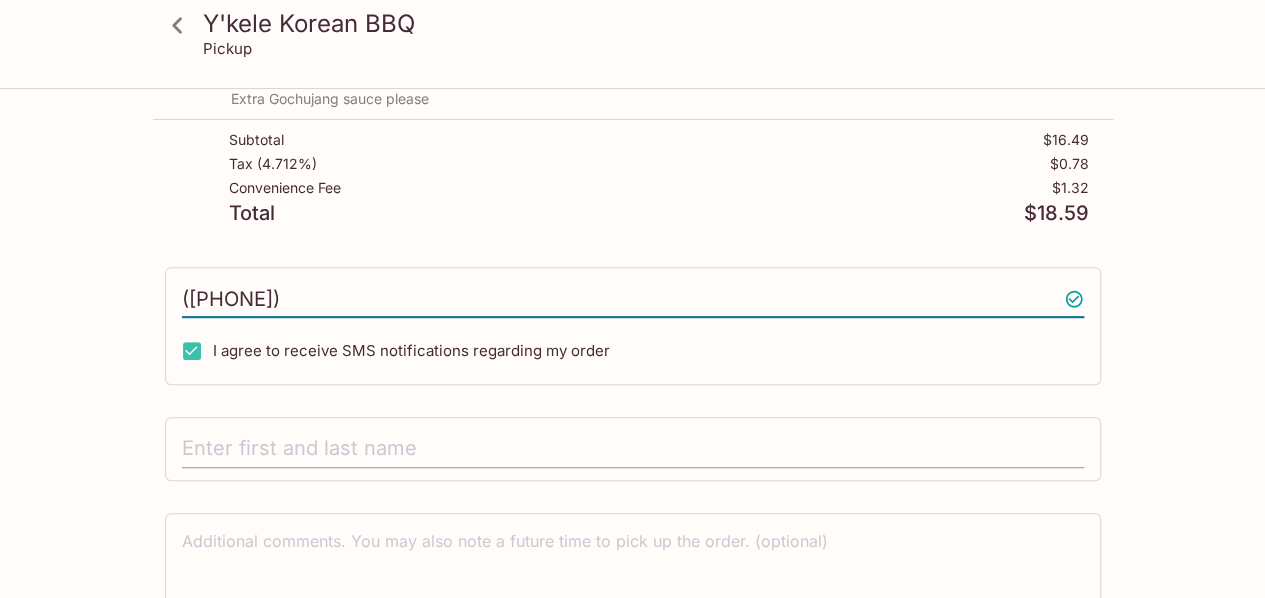 click at bounding box center [633, 449] 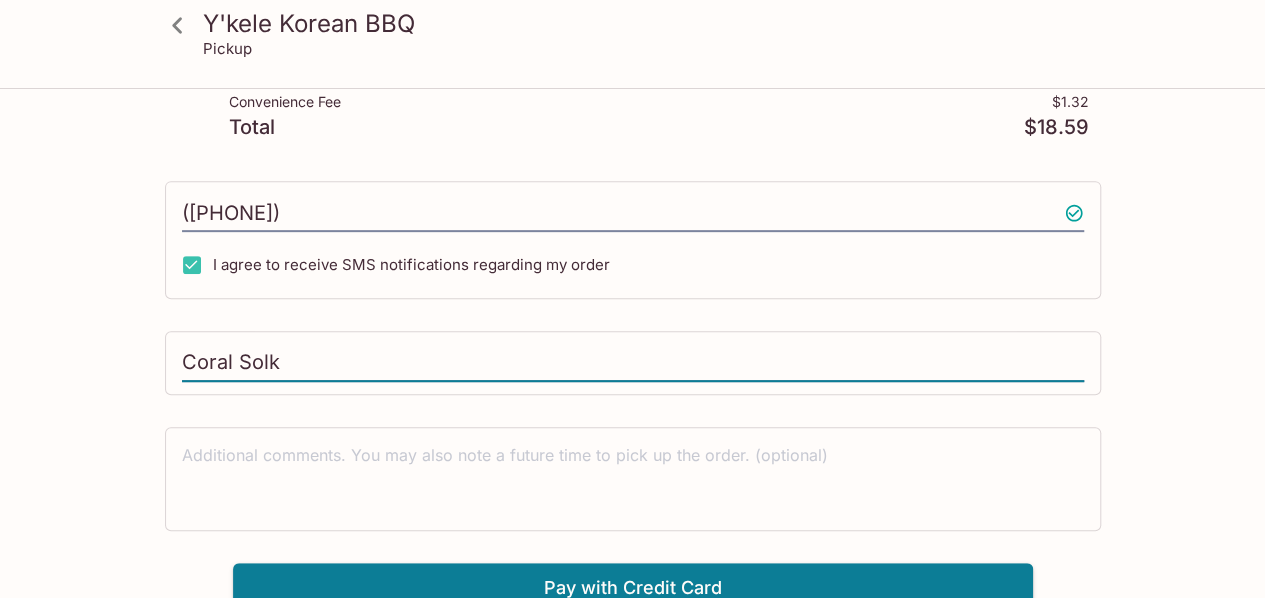 scroll, scrollTop: 348, scrollLeft: 0, axis: vertical 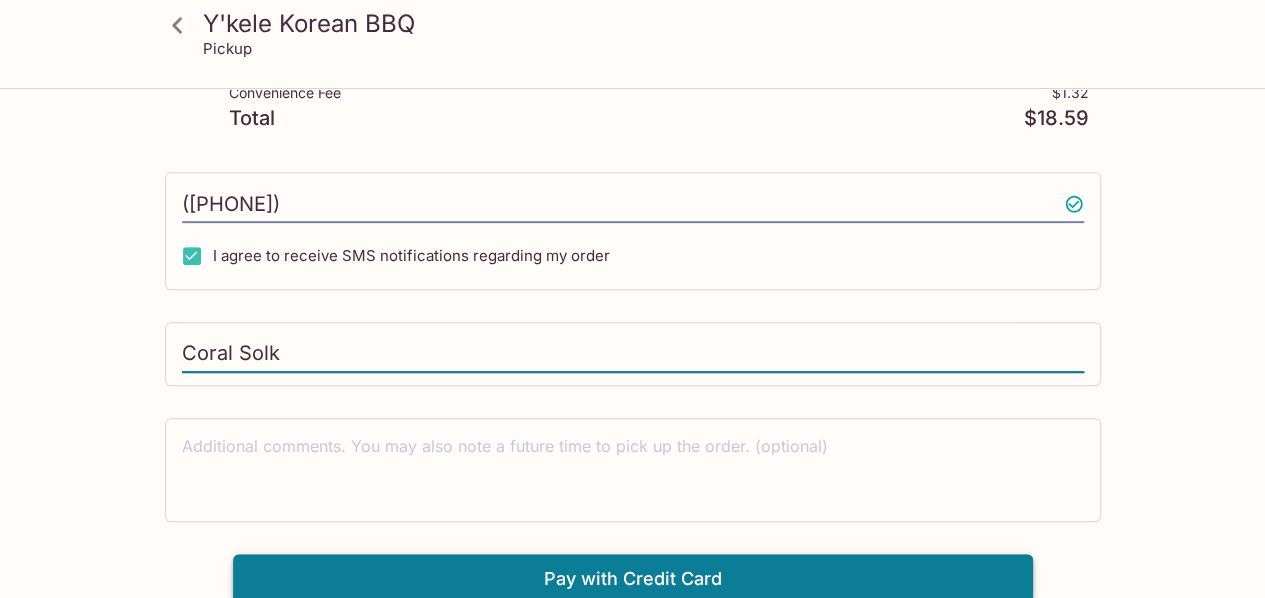 type on "Coral Solk" 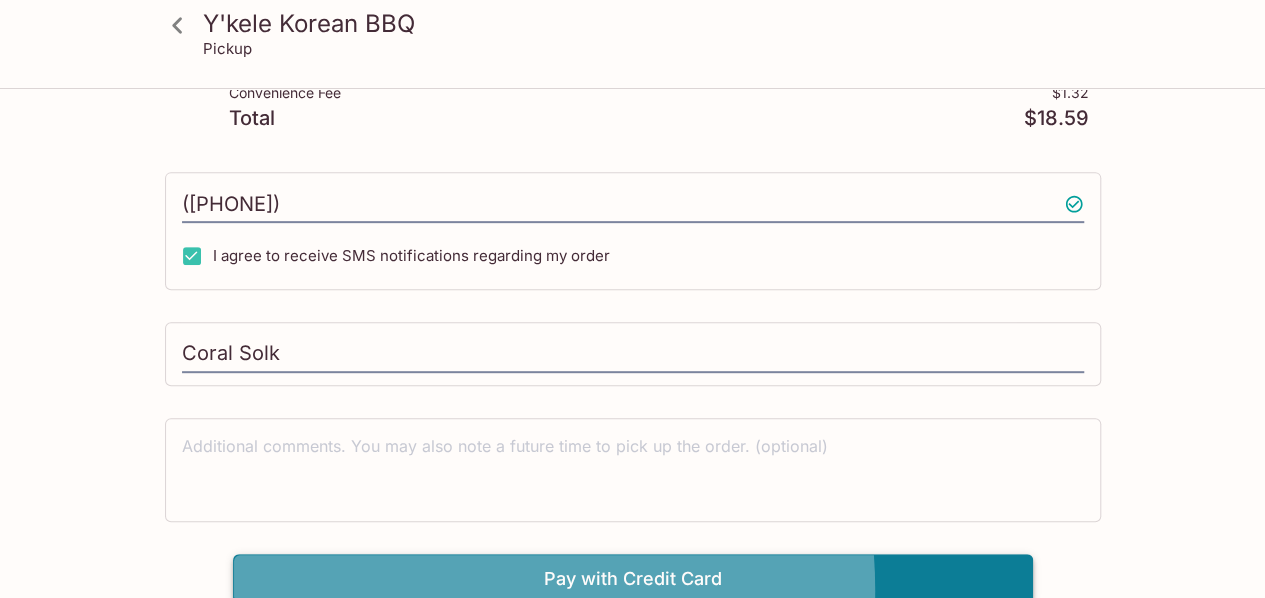 click on "Pay with Credit Card" at bounding box center [633, 579] 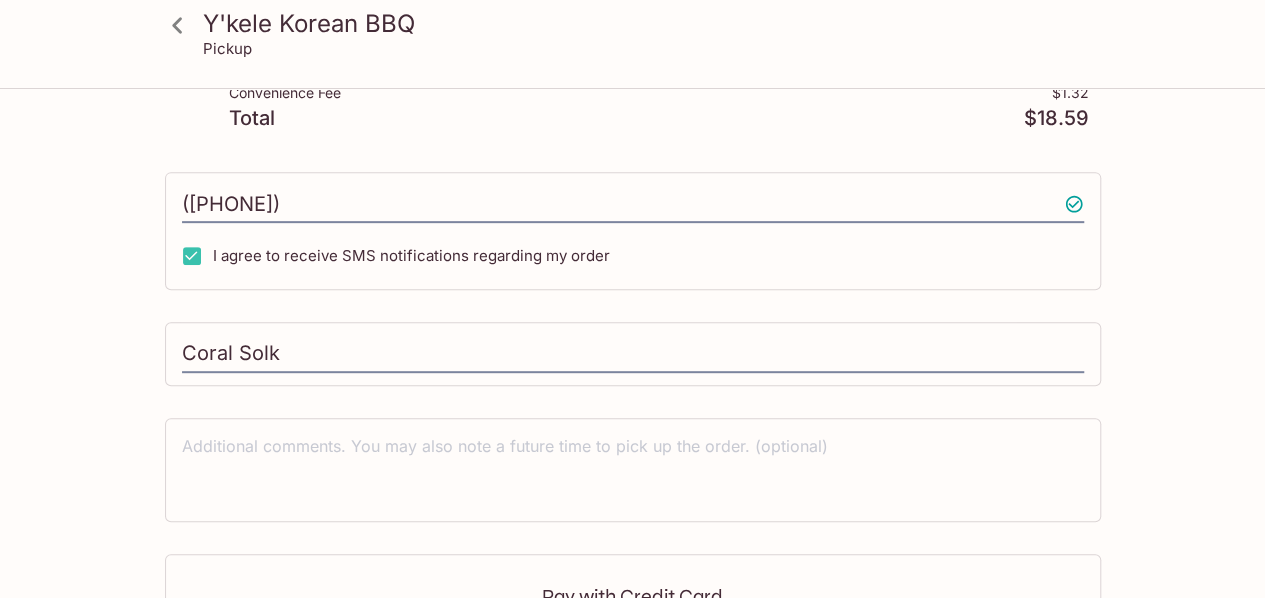 scroll, scrollTop: 648, scrollLeft: 0, axis: vertical 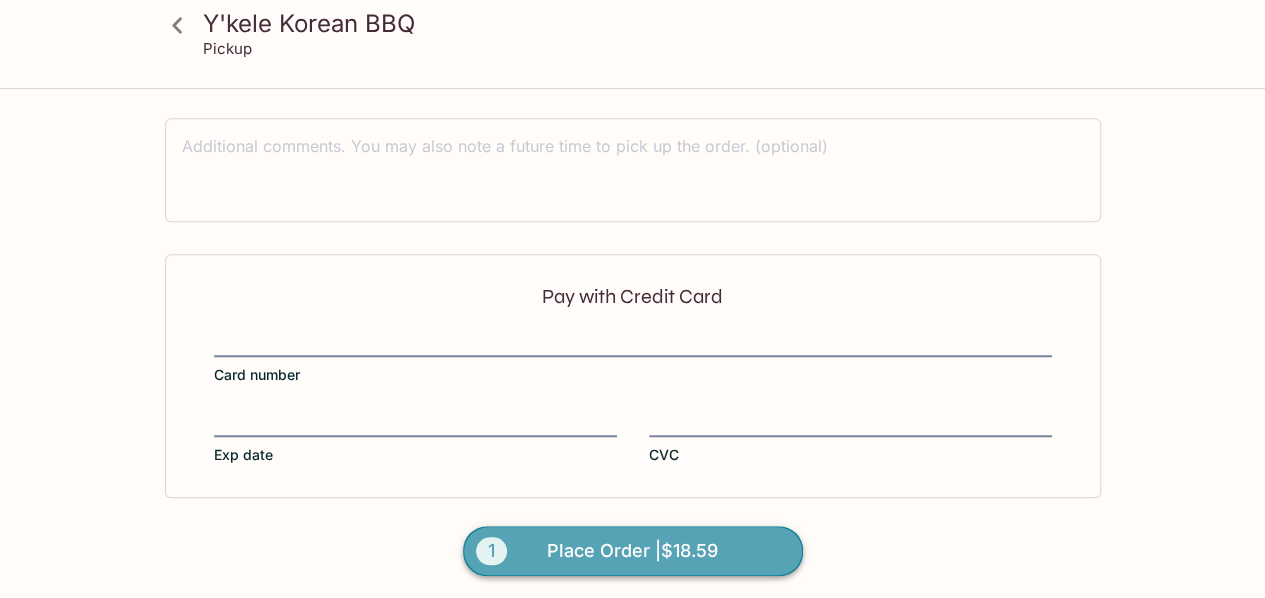 click on "1" at bounding box center [491, 551] 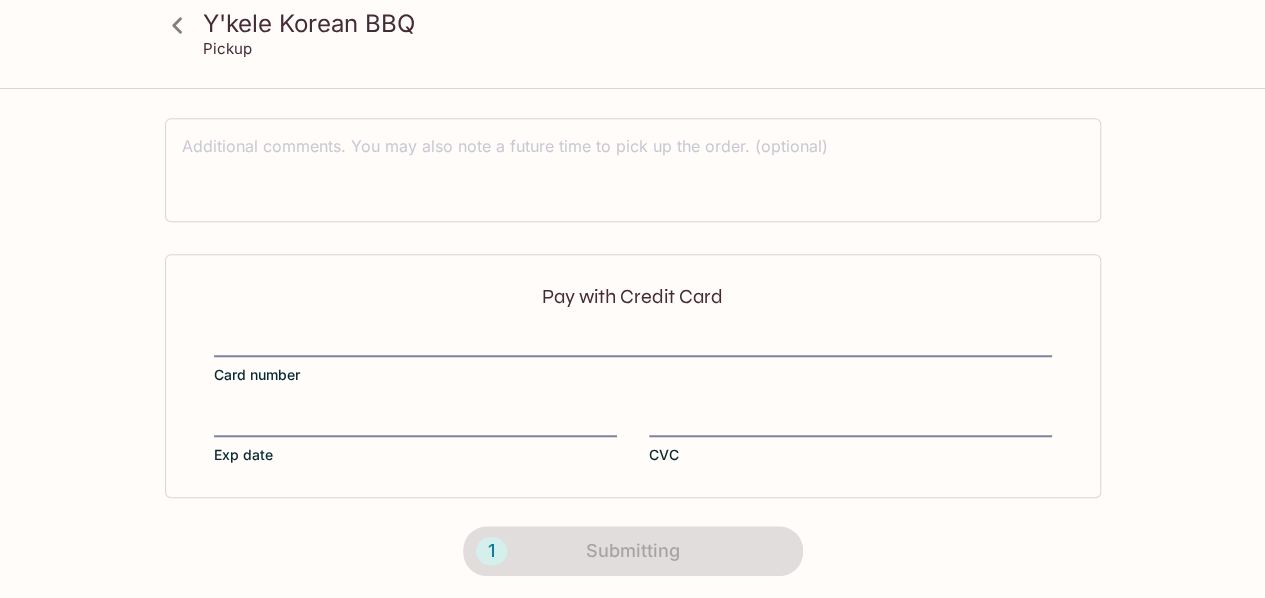 scroll, scrollTop: 500, scrollLeft: 0, axis: vertical 